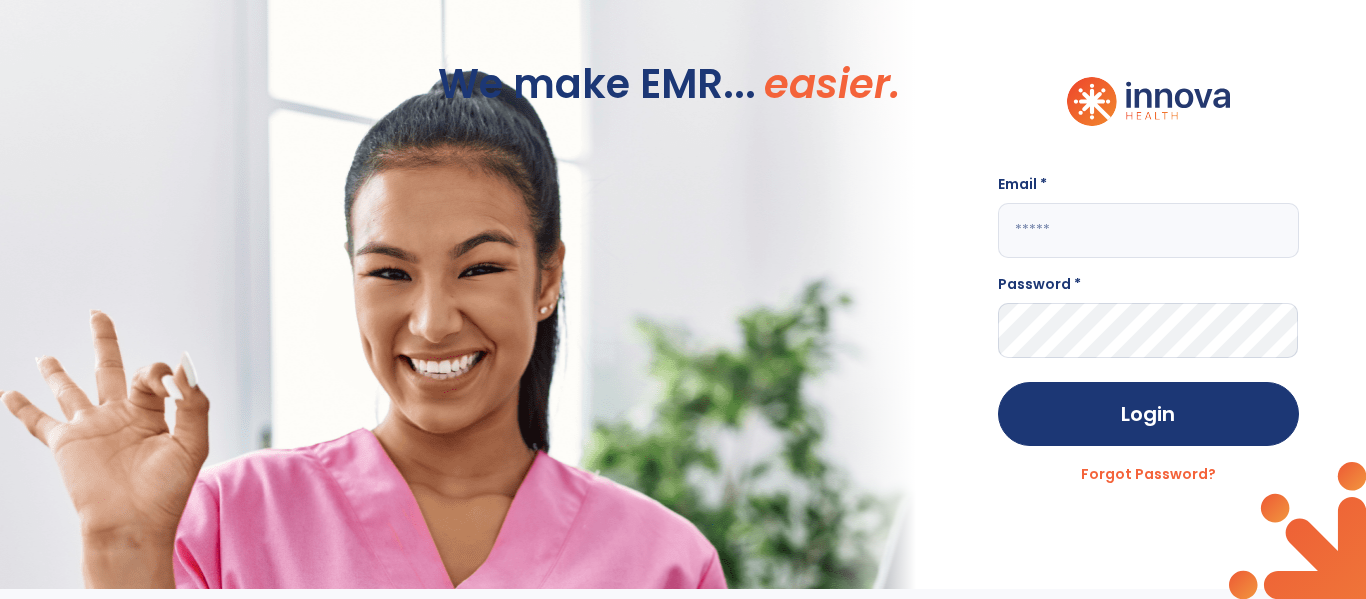 scroll, scrollTop: 0, scrollLeft: 0, axis: both 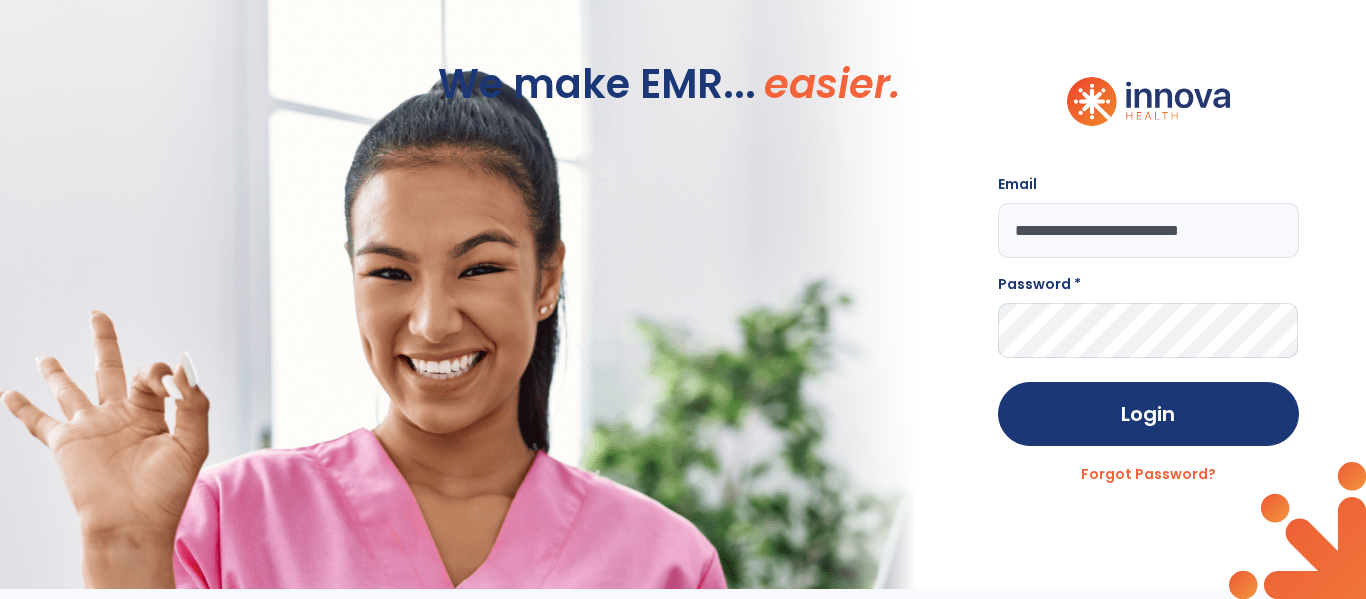 type on "**********" 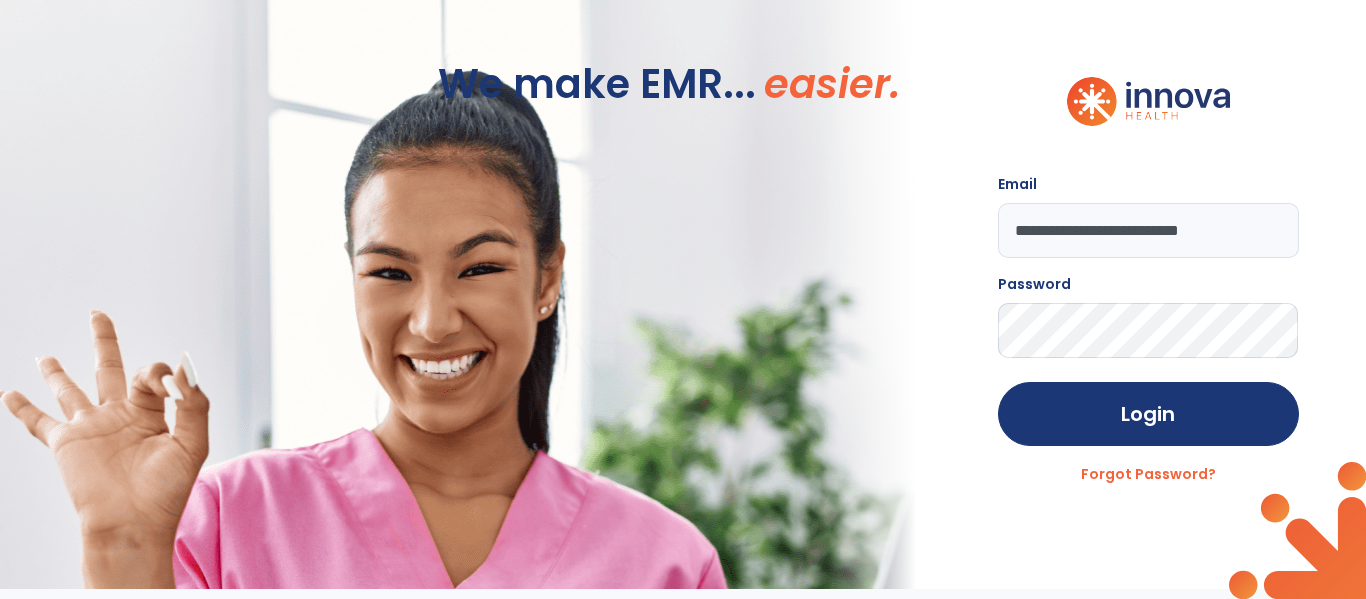 click on "Login" 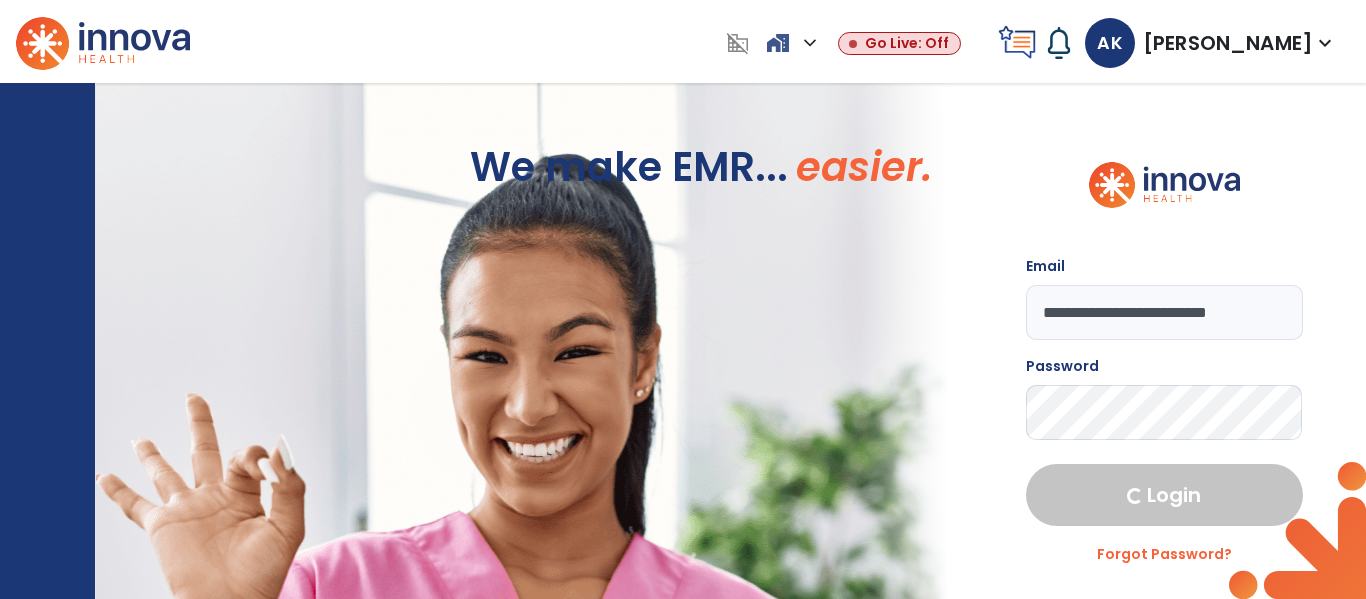 select on "****" 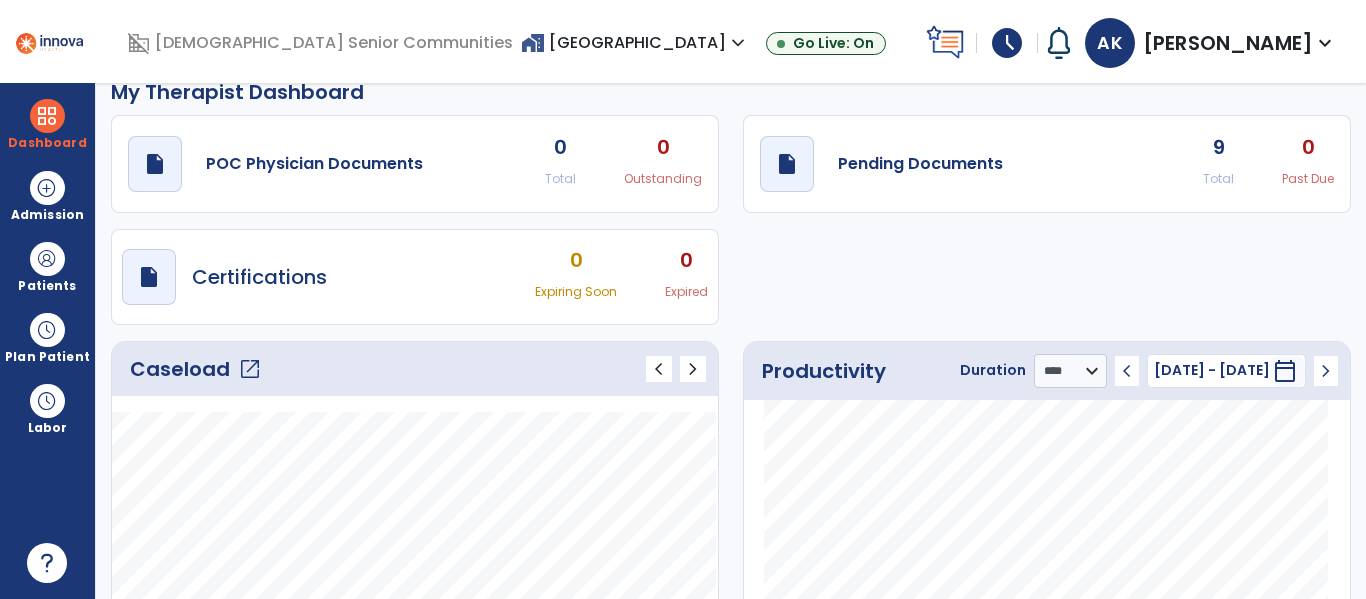 scroll, scrollTop: 0, scrollLeft: 0, axis: both 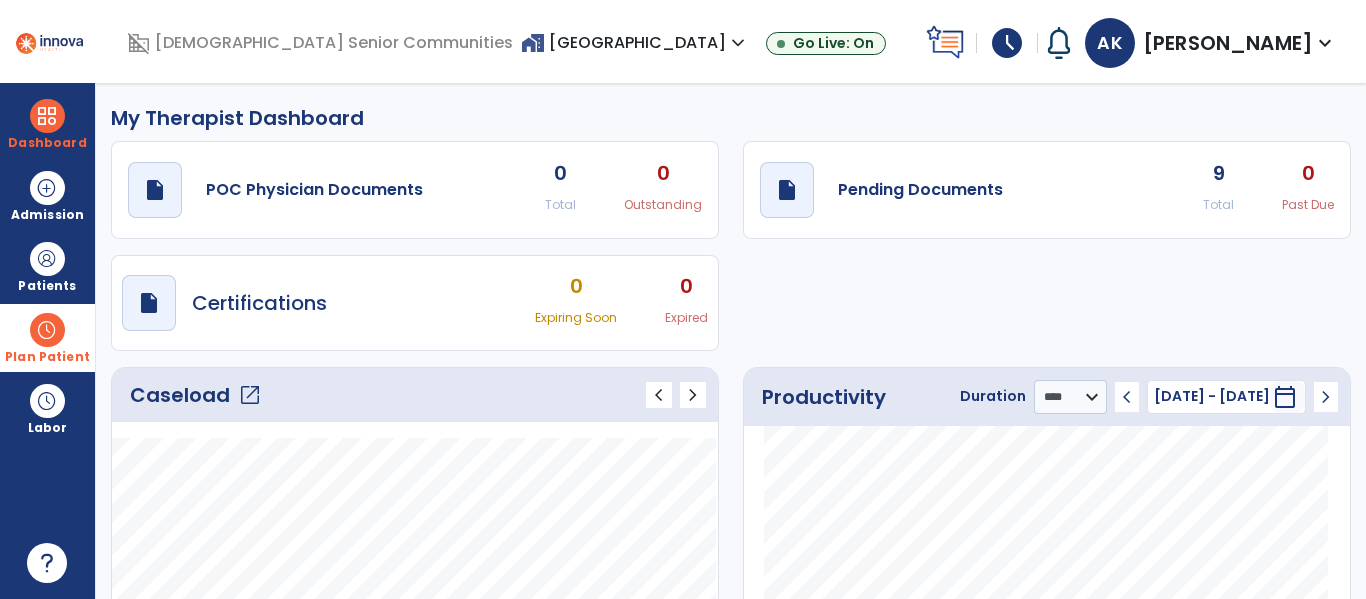click on "Plan Patient" at bounding box center [47, 266] 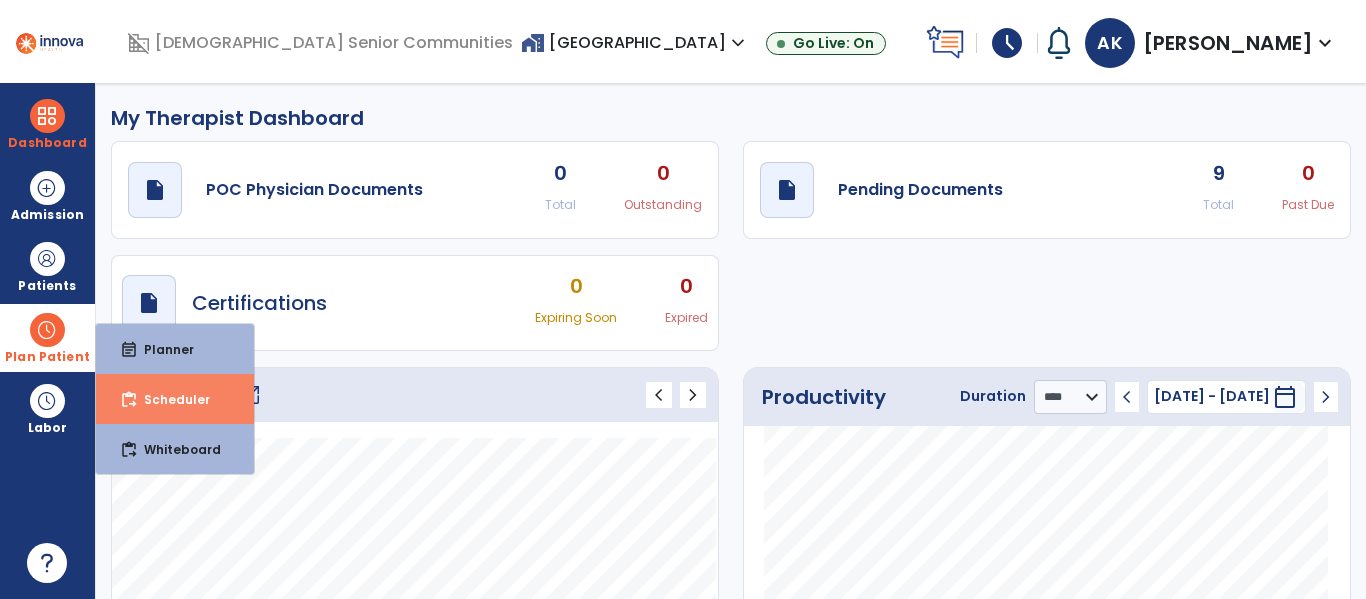 click on "Scheduler" at bounding box center (169, 399) 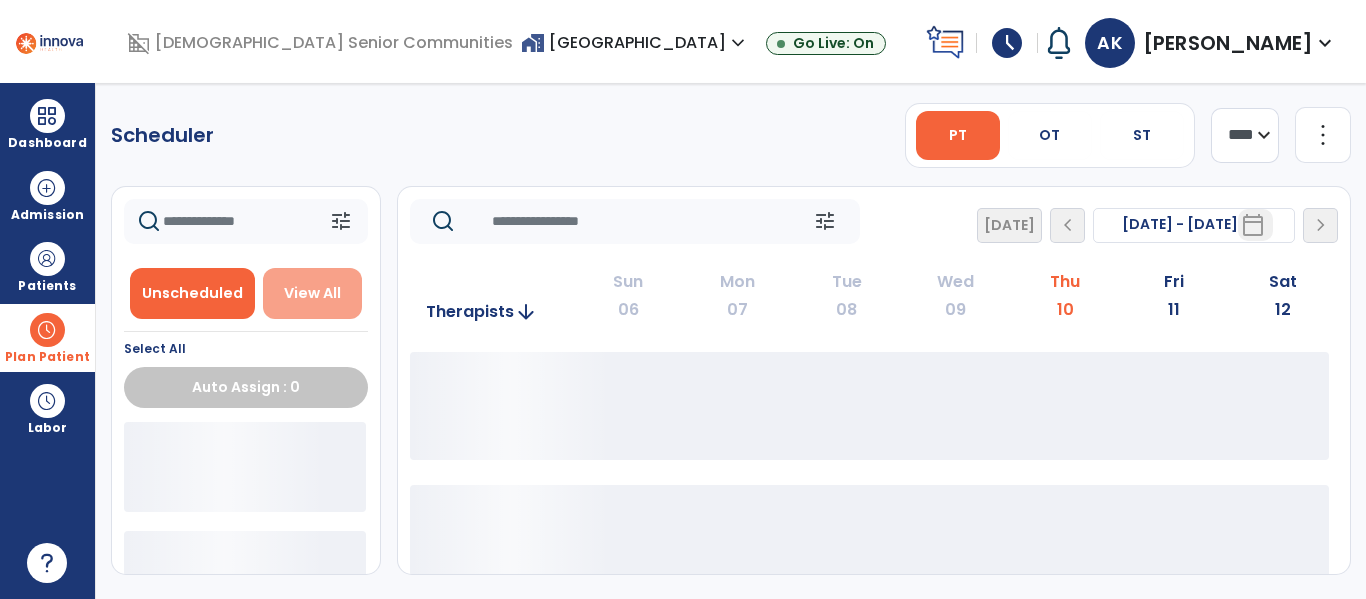 click on "View All" at bounding box center [312, 293] 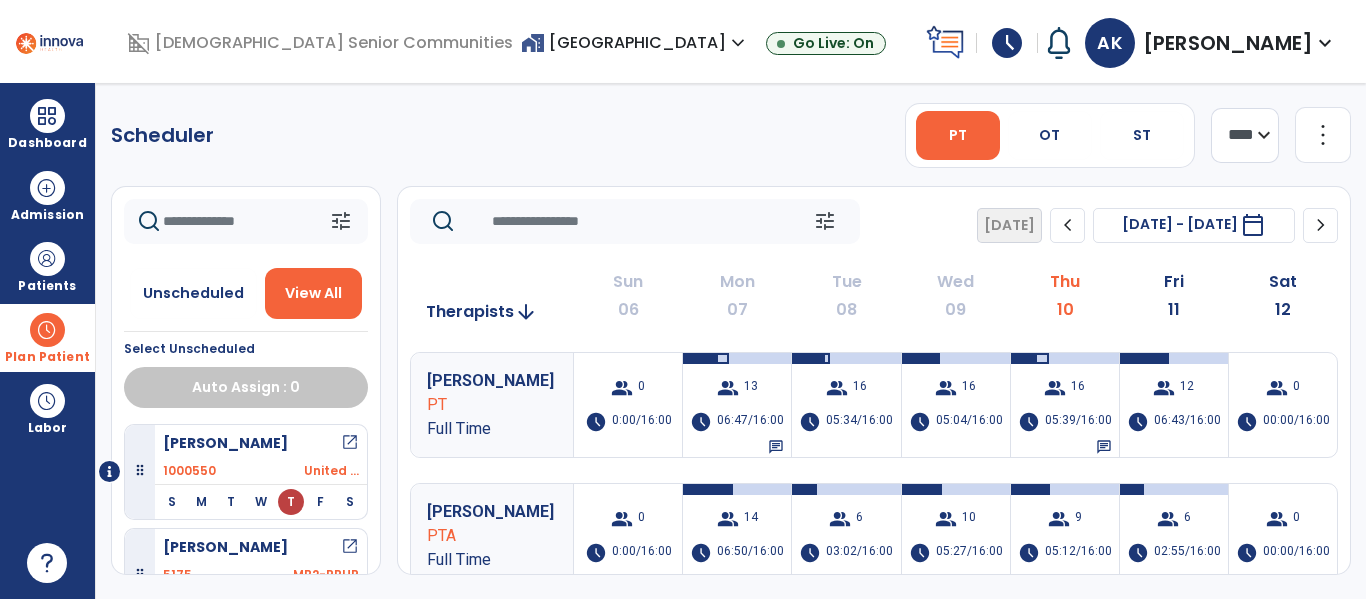 type 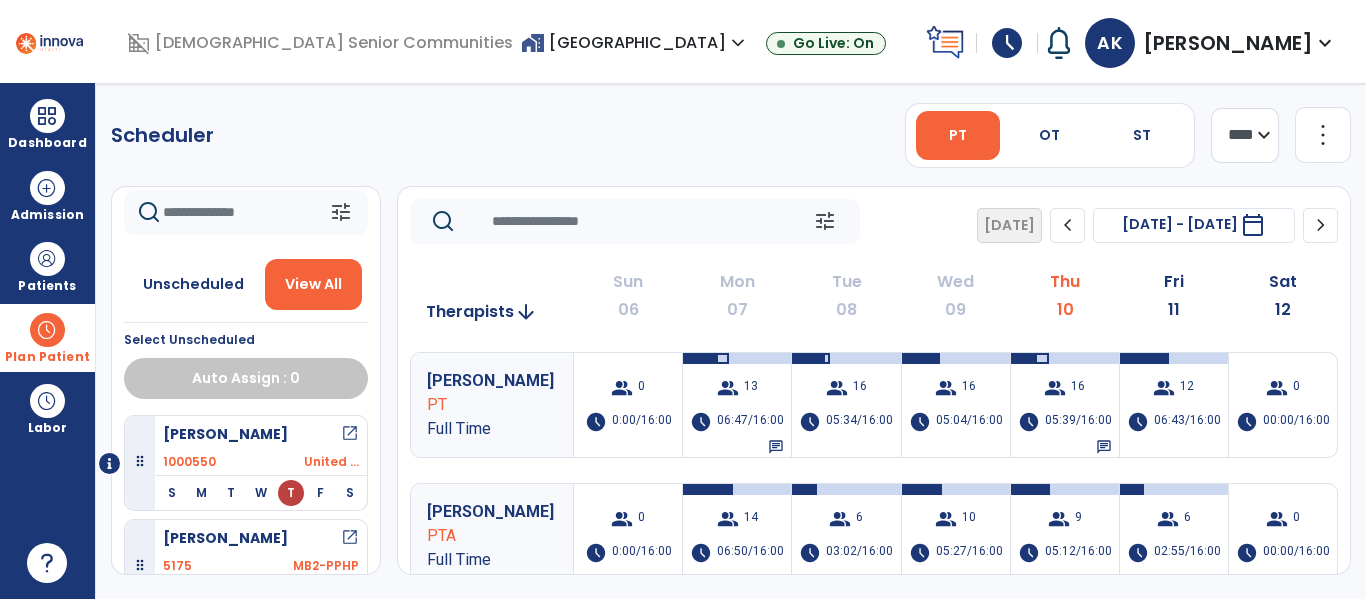scroll, scrollTop: 0, scrollLeft: 0, axis: both 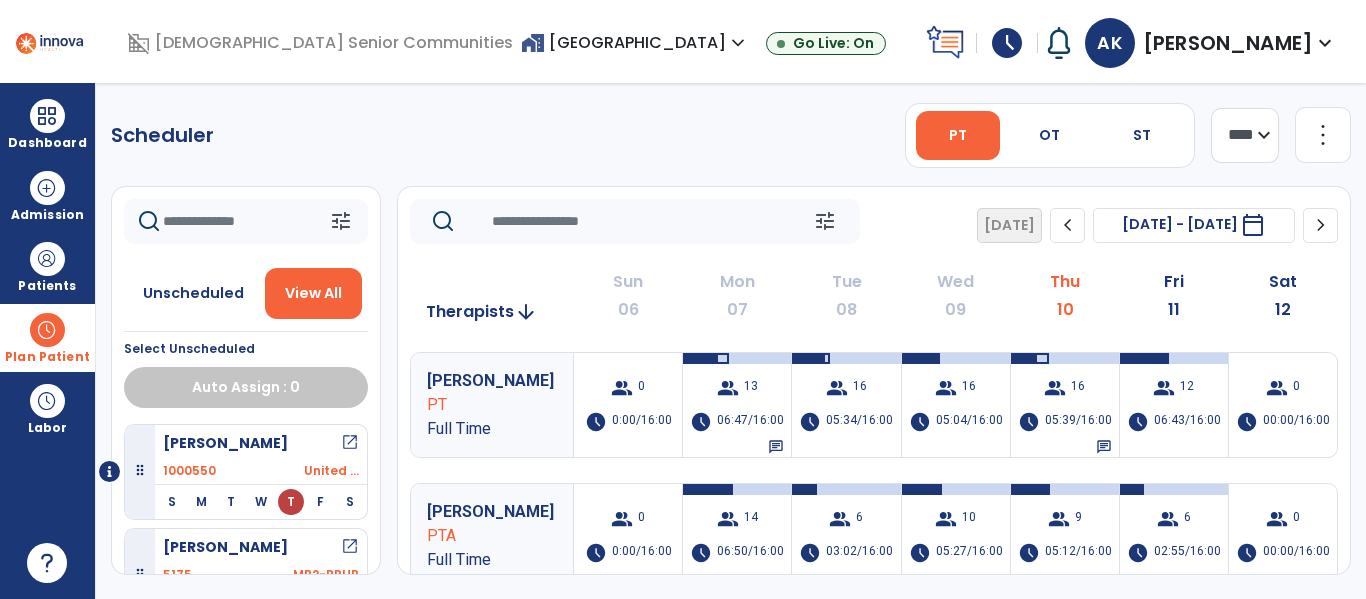click on "Fri" 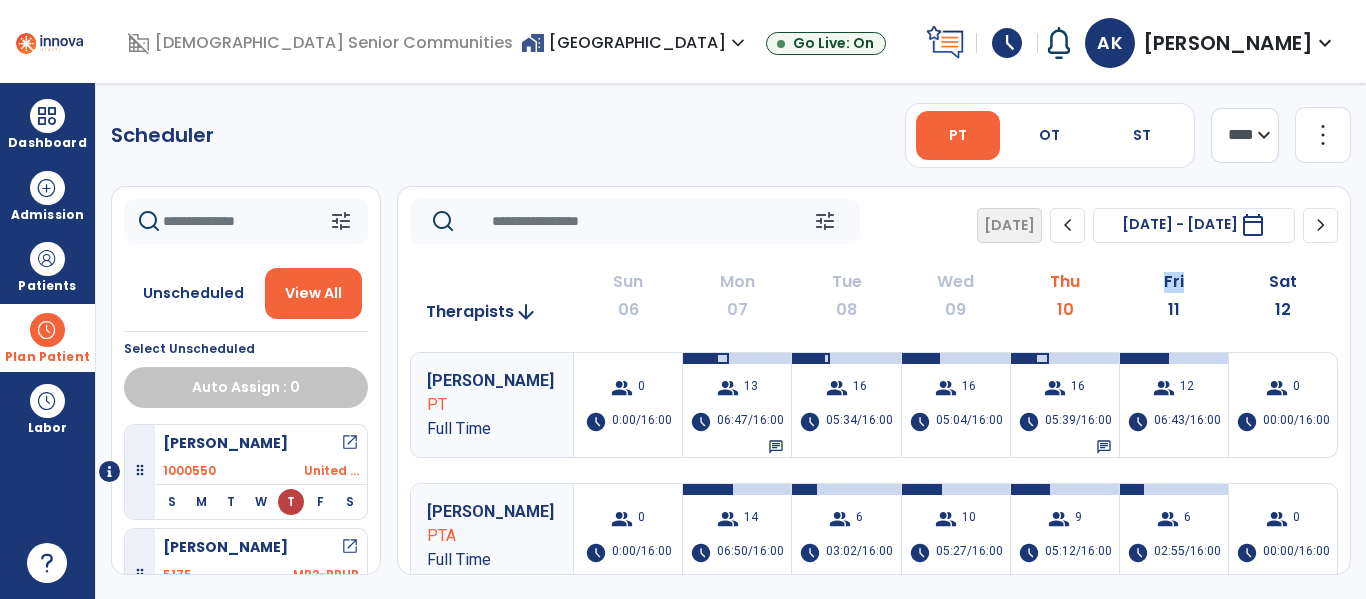 click on "11" 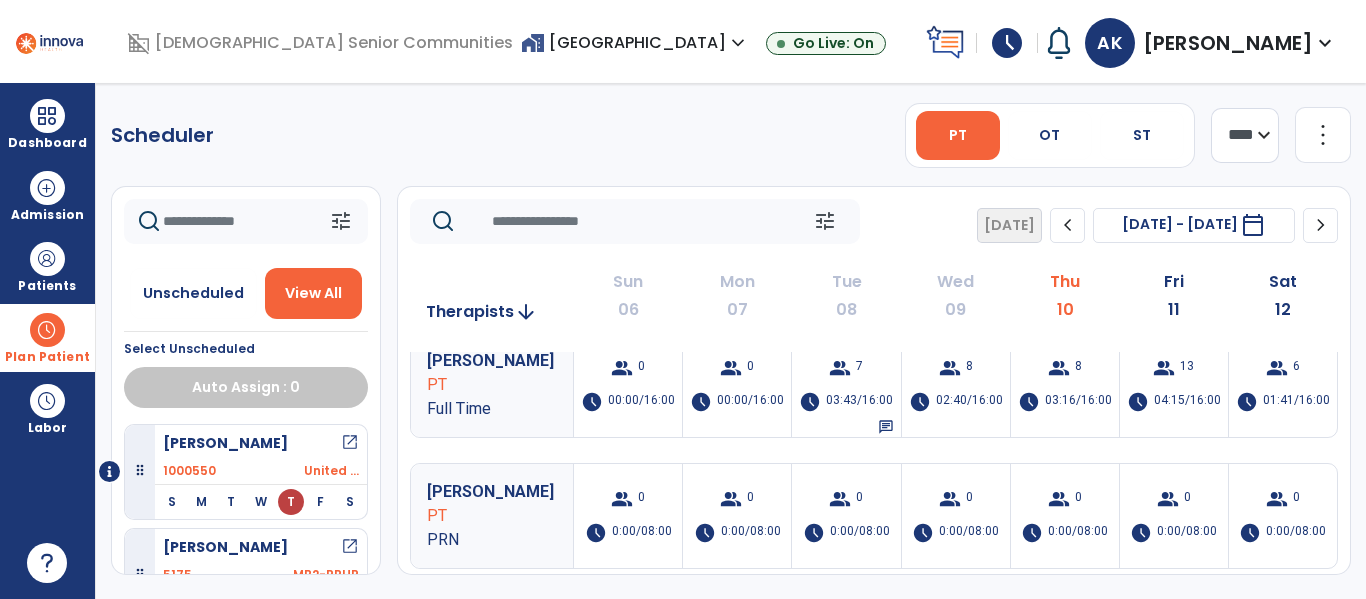 scroll, scrollTop: 418, scrollLeft: 0, axis: vertical 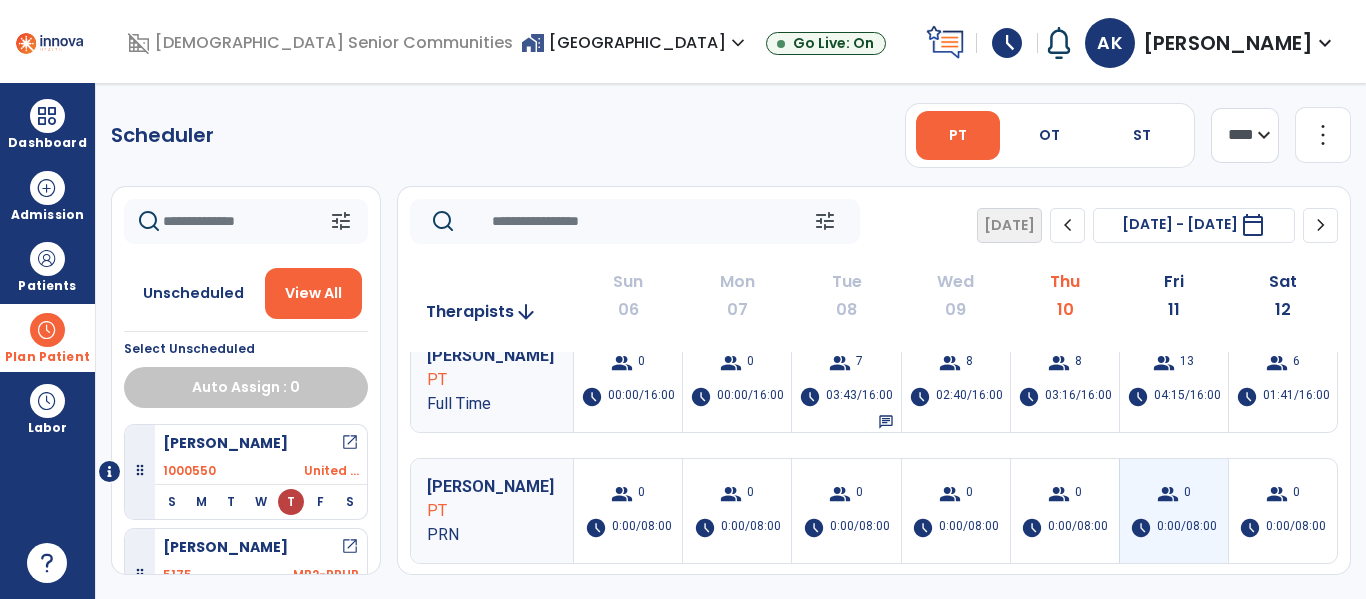 click on "group  0  schedule  0:00/08:00" at bounding box center [1174, 511] 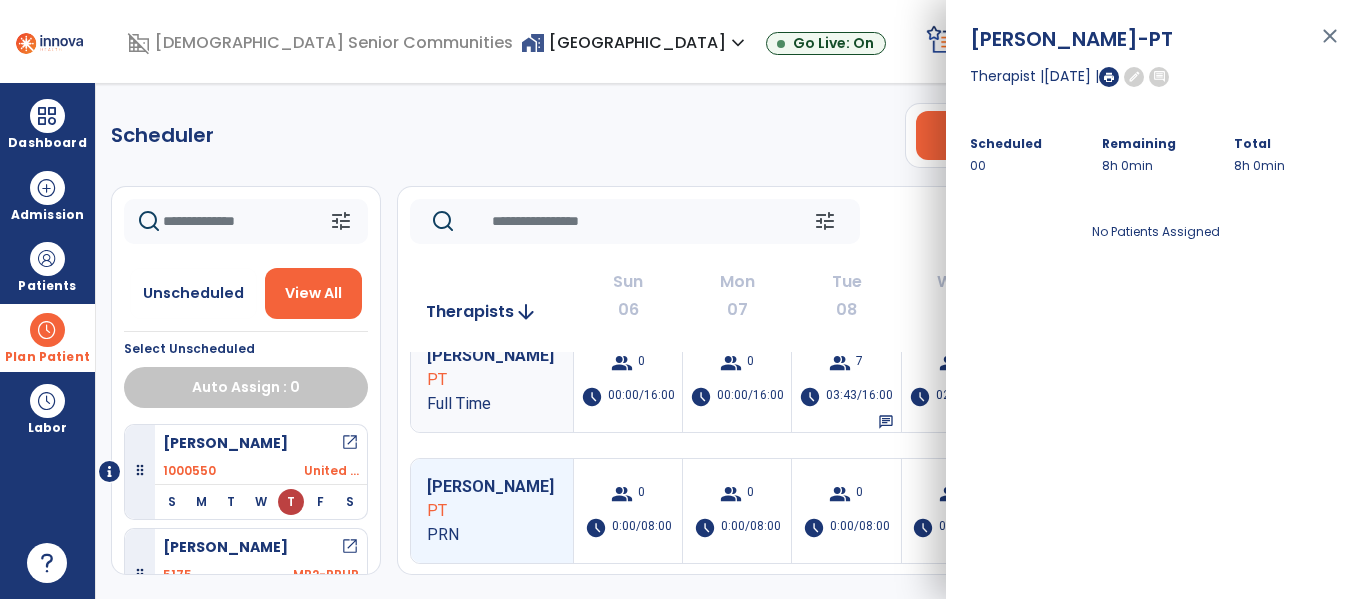click on "close" at bounding box center (1330, 45) 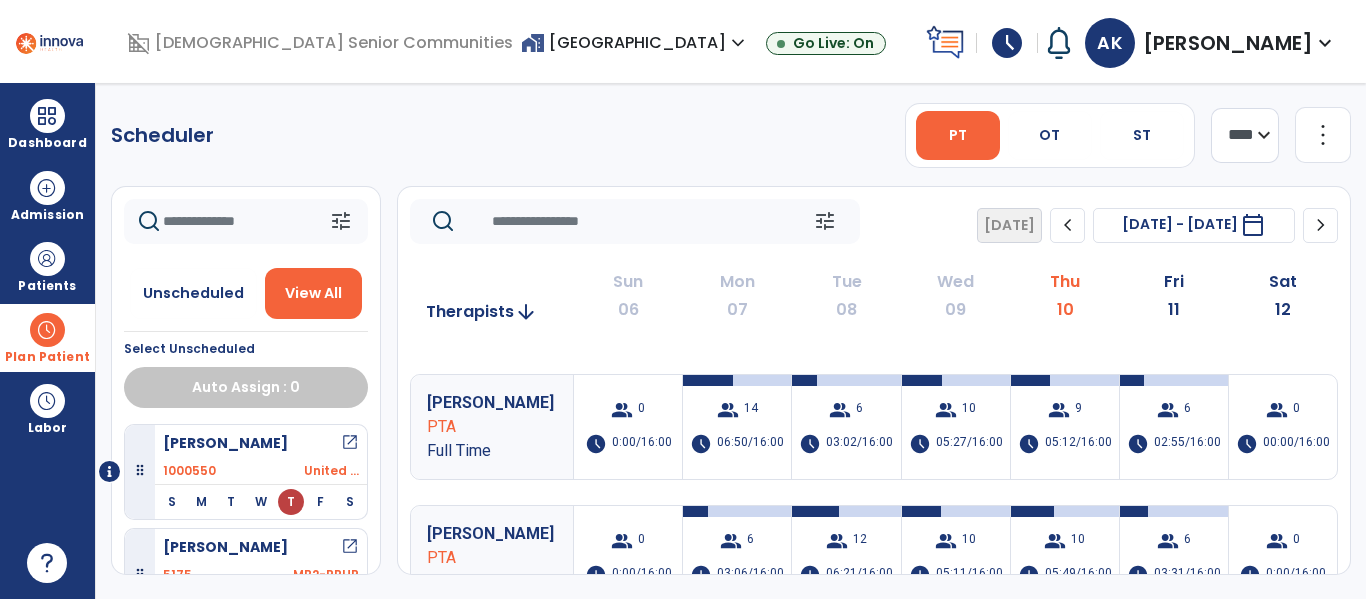 scroll, scrollTop: 0, scrollLeft: 0, axis: both 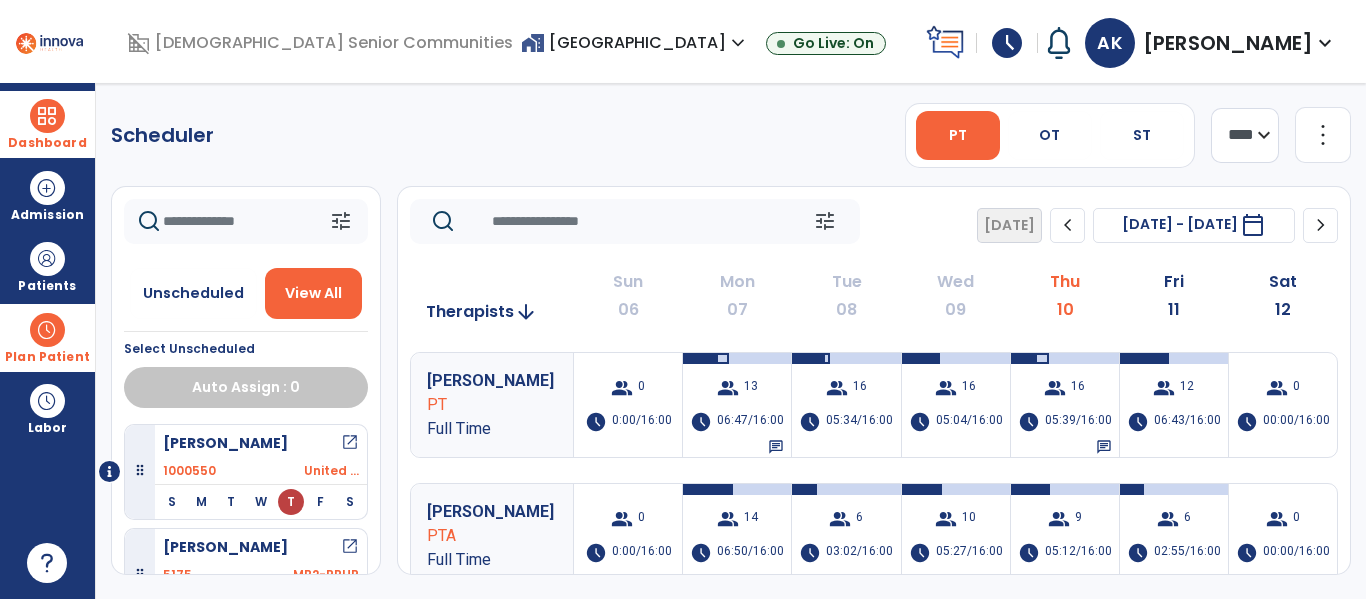 click at bounding box center (47, 116) 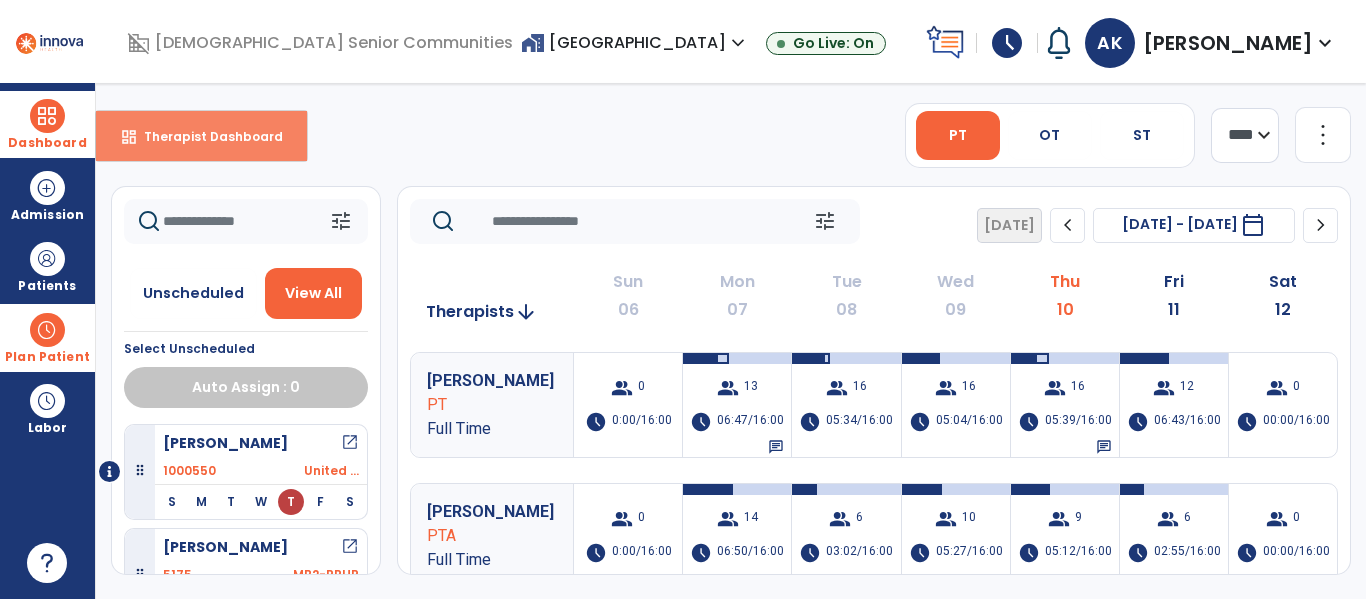 click on "Therapist Dashboard" at bounding box center (205, 136) 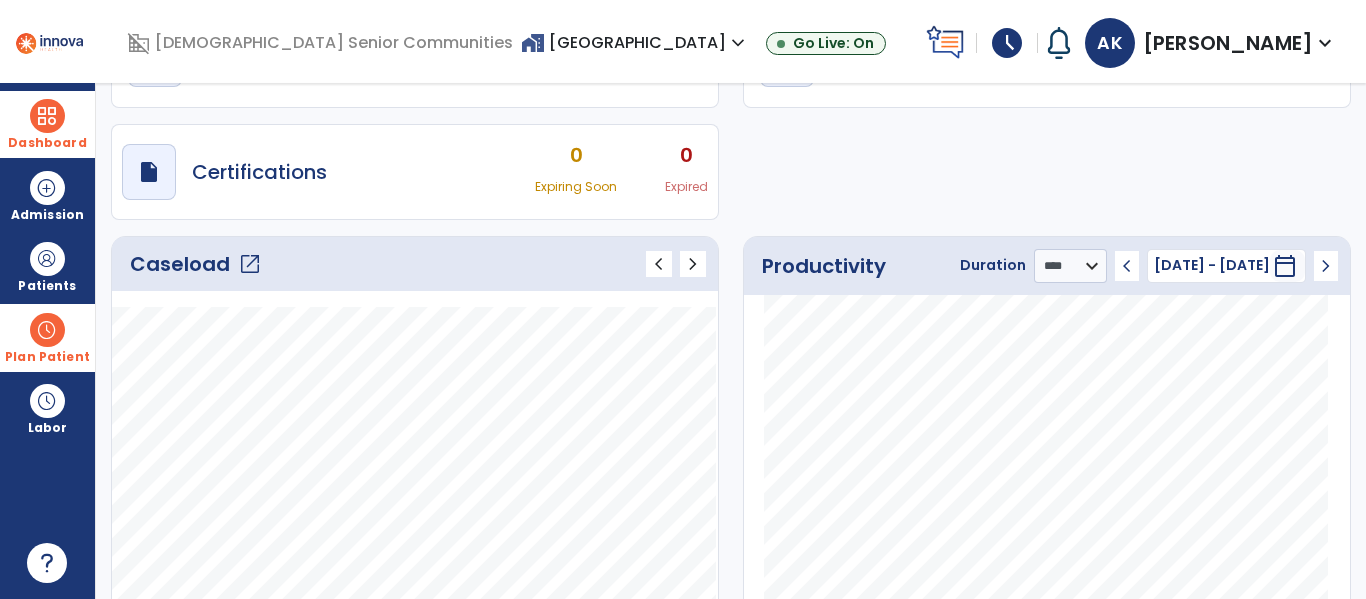 scroll, scrollTop: 126, scrollLeft: 0, axis: vertical 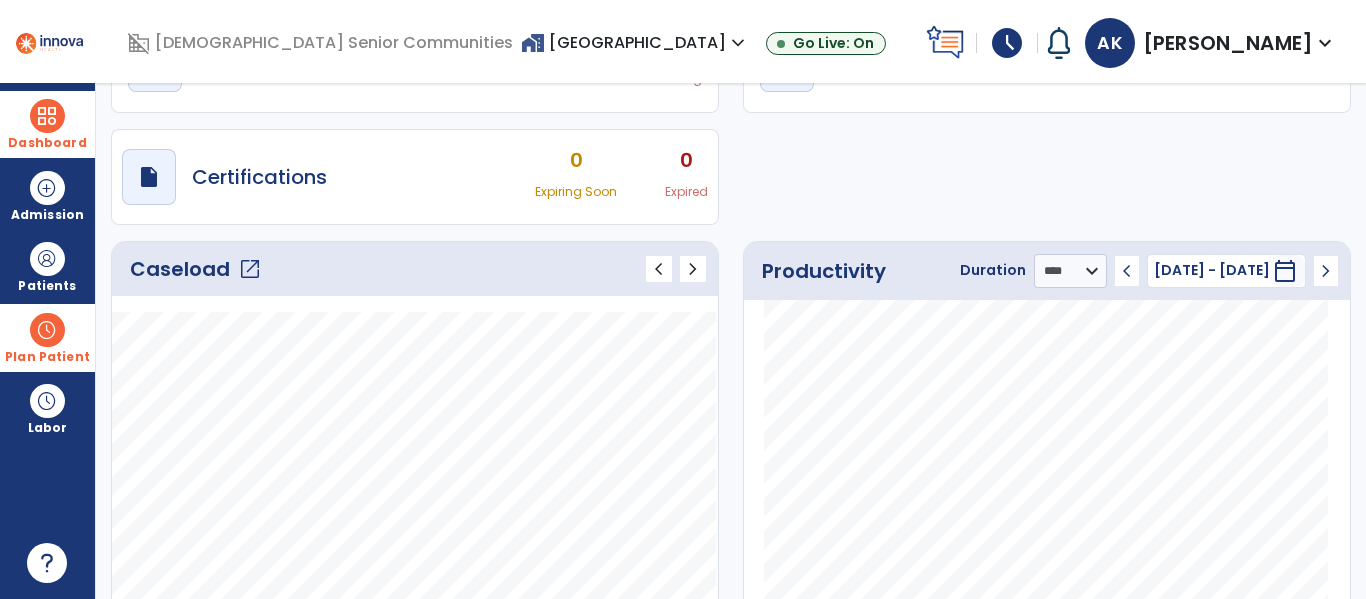 click on "open_in_new" 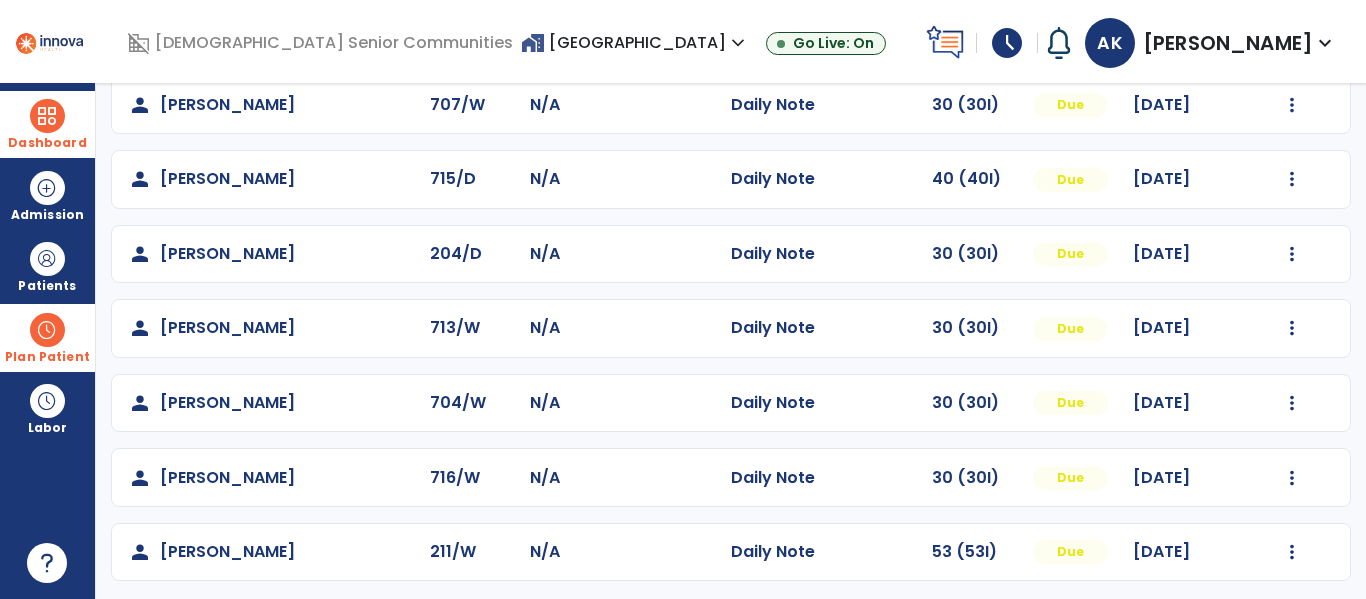 scroll, scrollTop: 413, scrollLeft: 0, axis: vertical 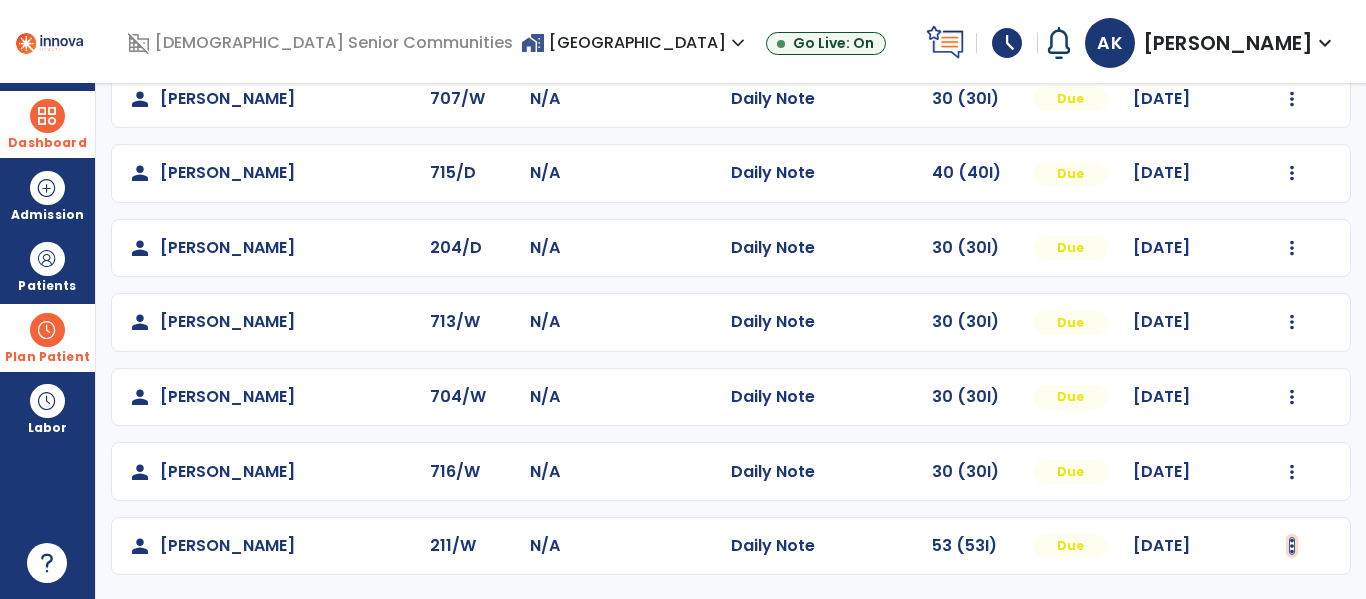 click at bounding box center [1293, -125] 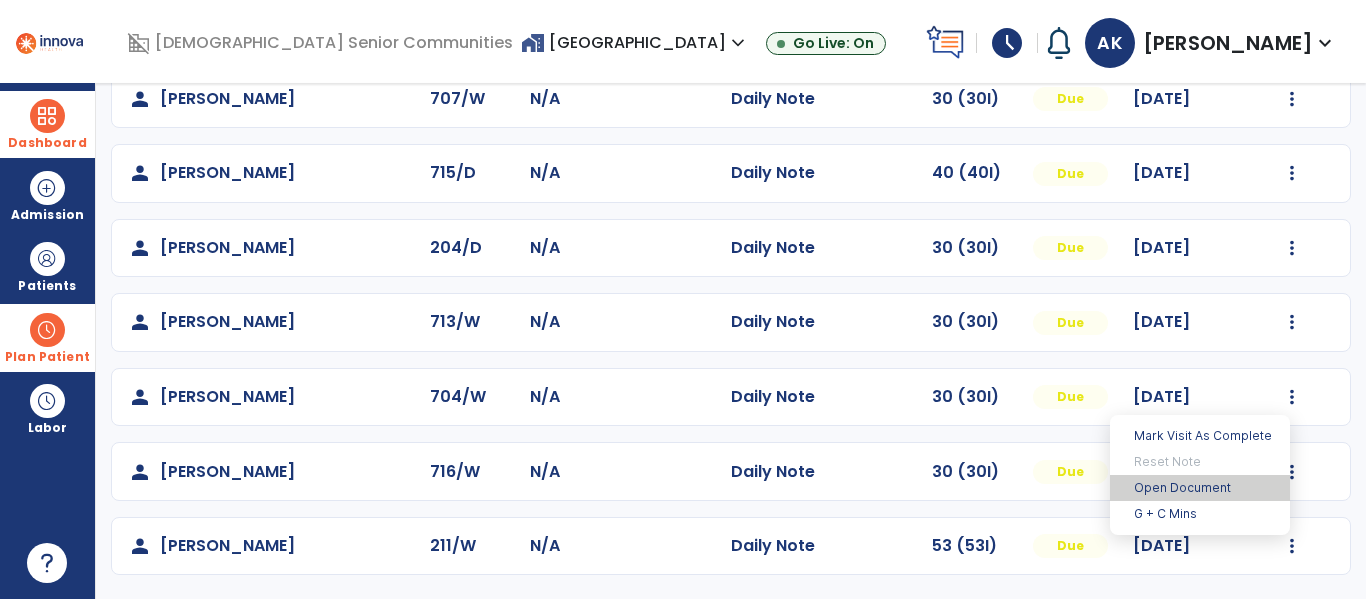 click on "Open Document" at bounding box center (1200, 488) 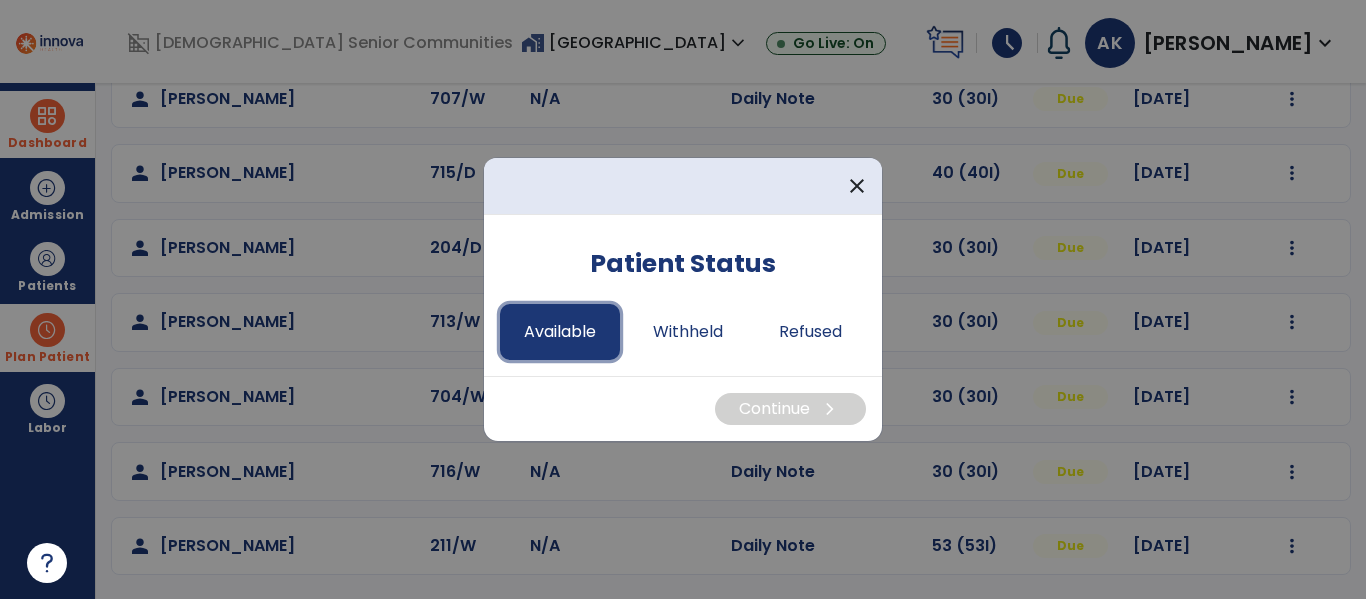 click on "Available" at bounding box center [560, 332] 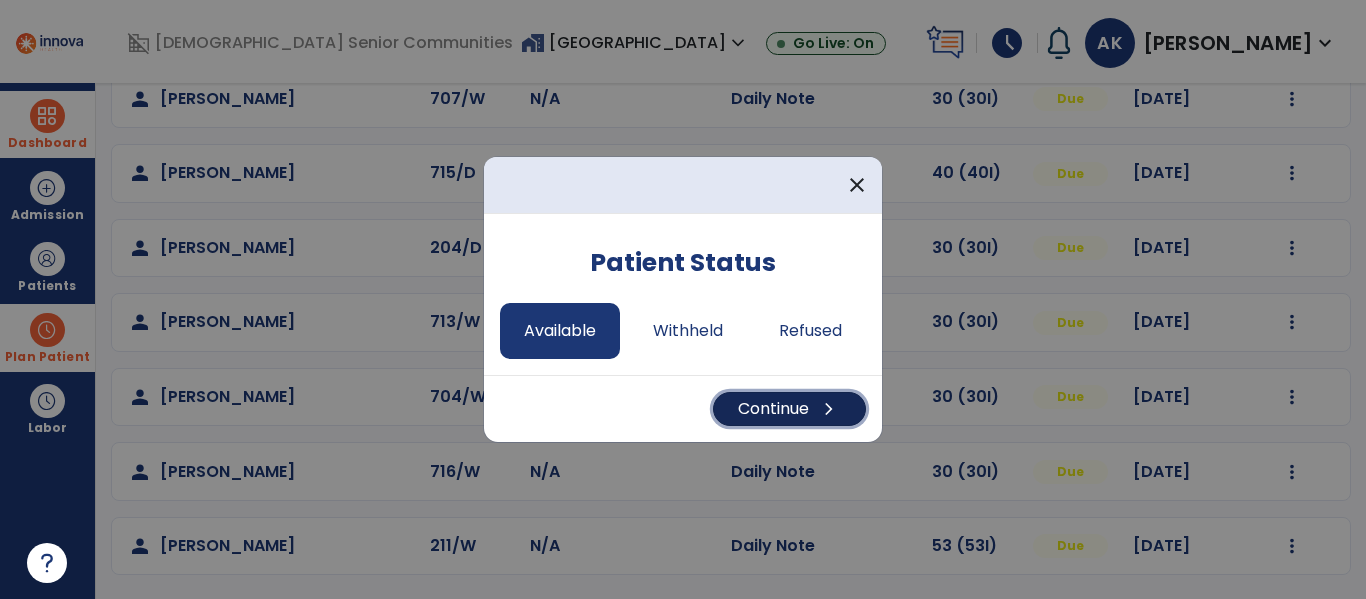 click on "Continue   chevron_right" at bounding box center [789, 409] 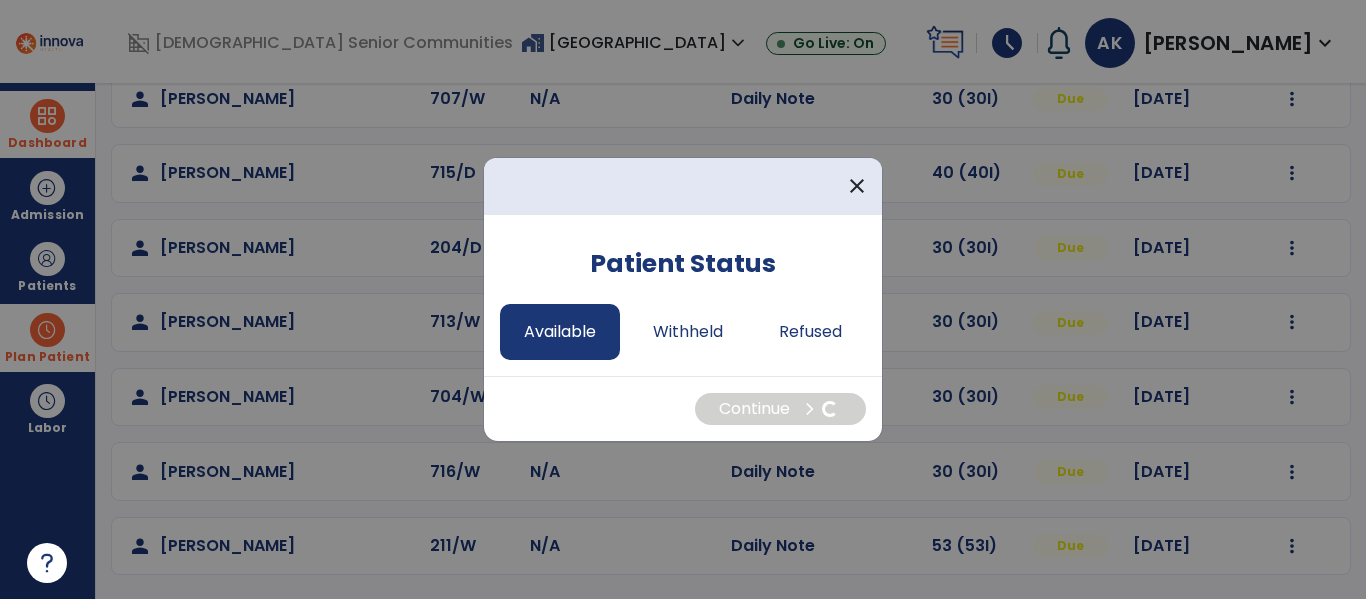 select on "*" 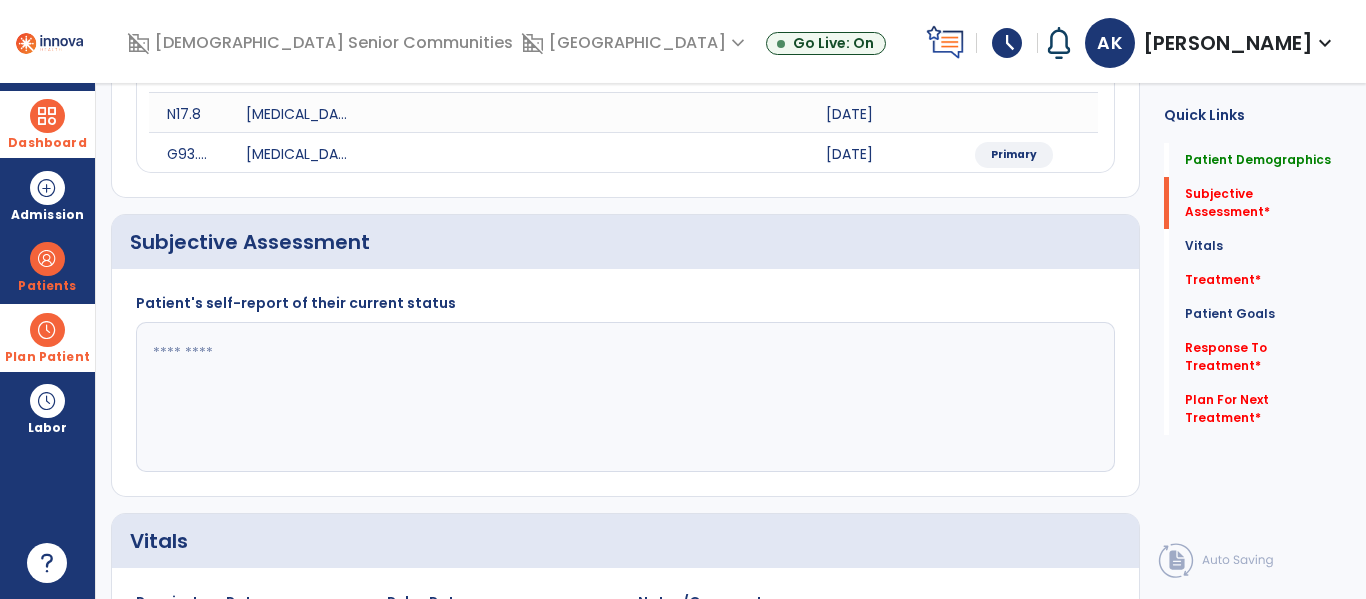 click 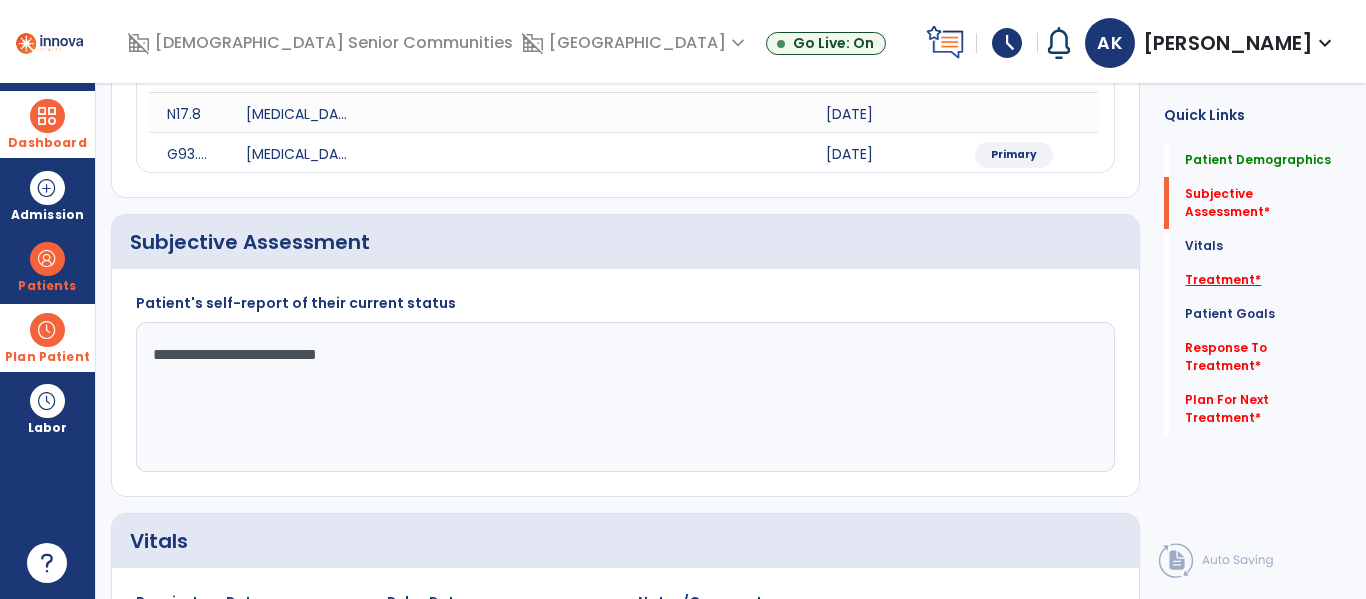 type on "**********" 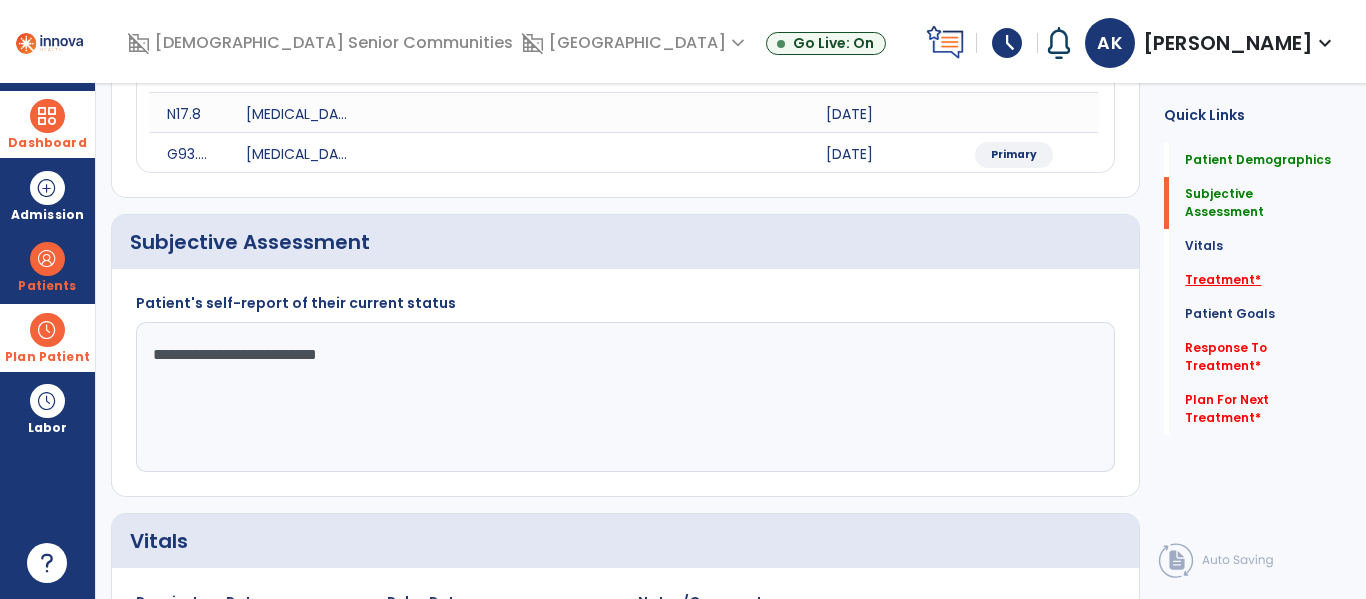 click on "Treatment   *" 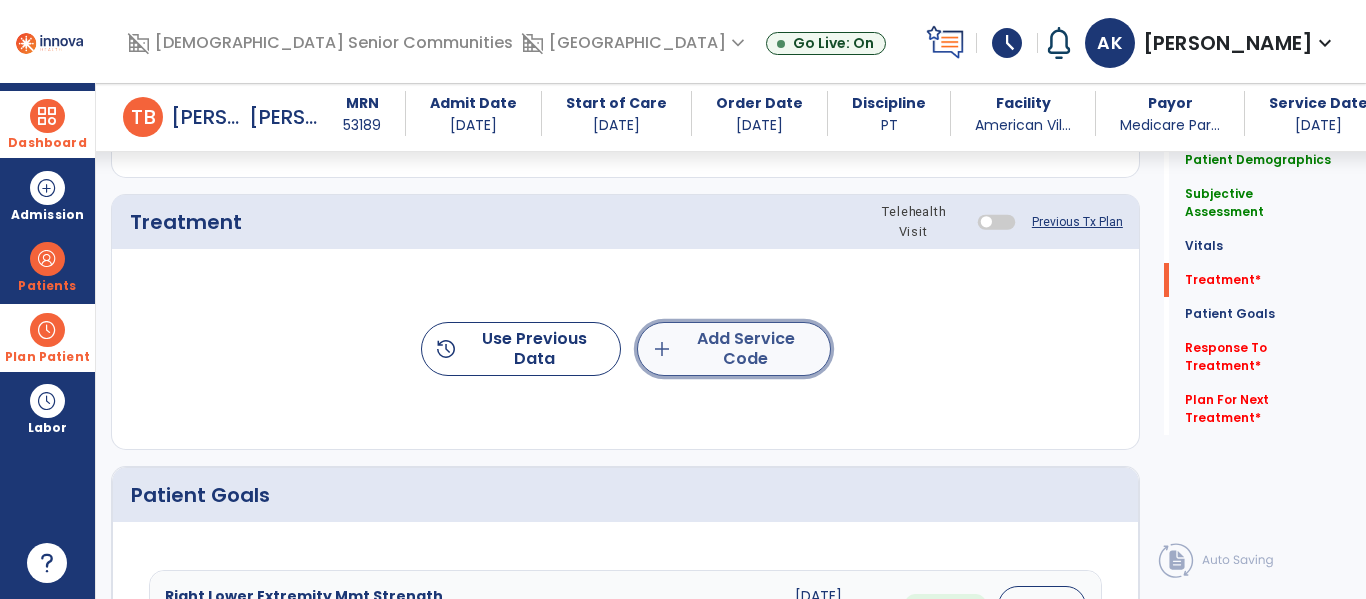 click on "add  Add Service Code" 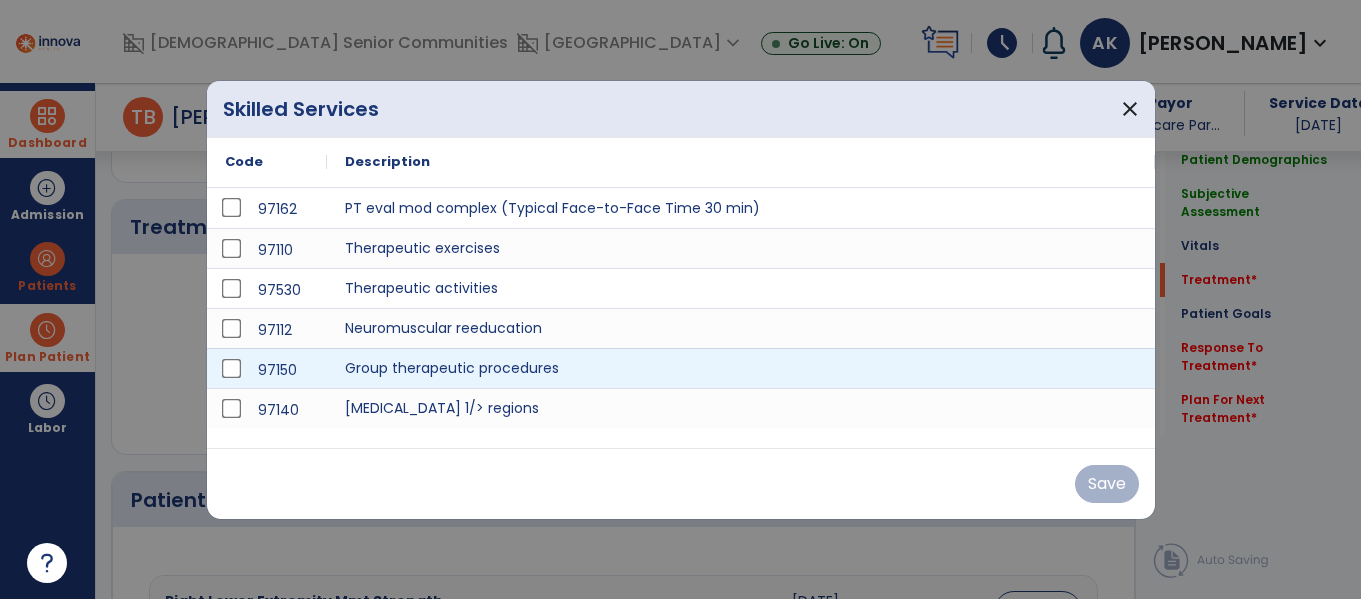 scroll, scrollTop: 1135, scrollLeft: 0, axis: vertical 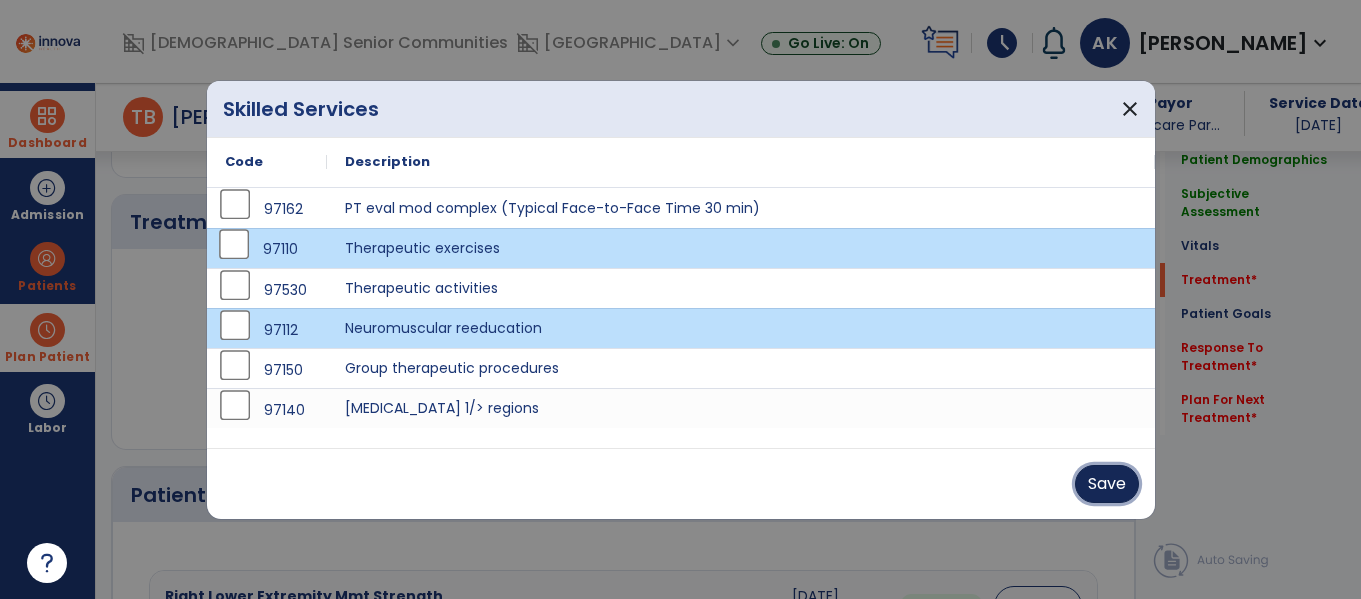 click on "Save" at bounding box center [1107, 484] 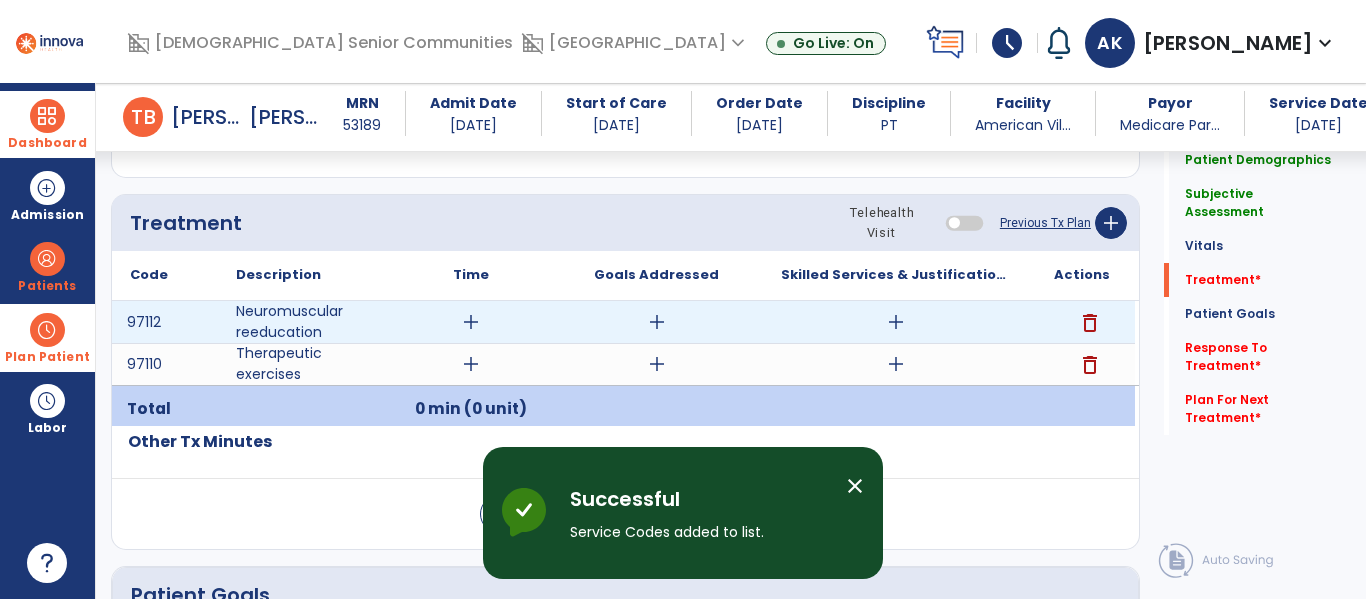 click on "add" at bounding box center [471, 322] 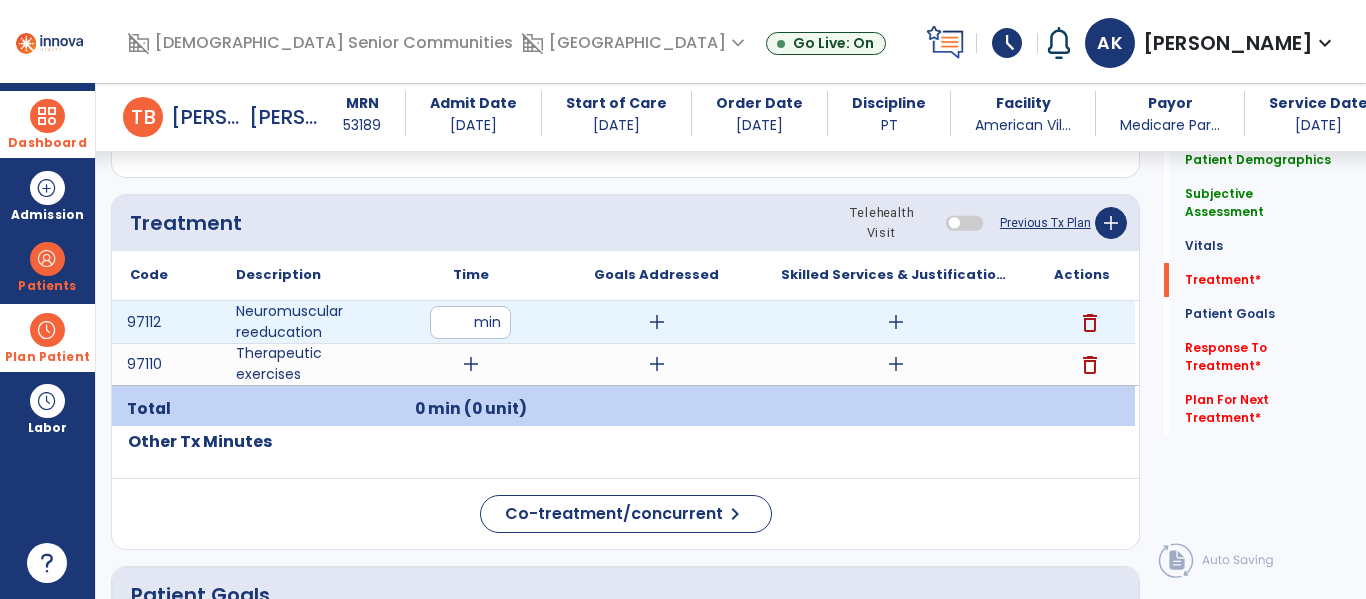 type on "**" 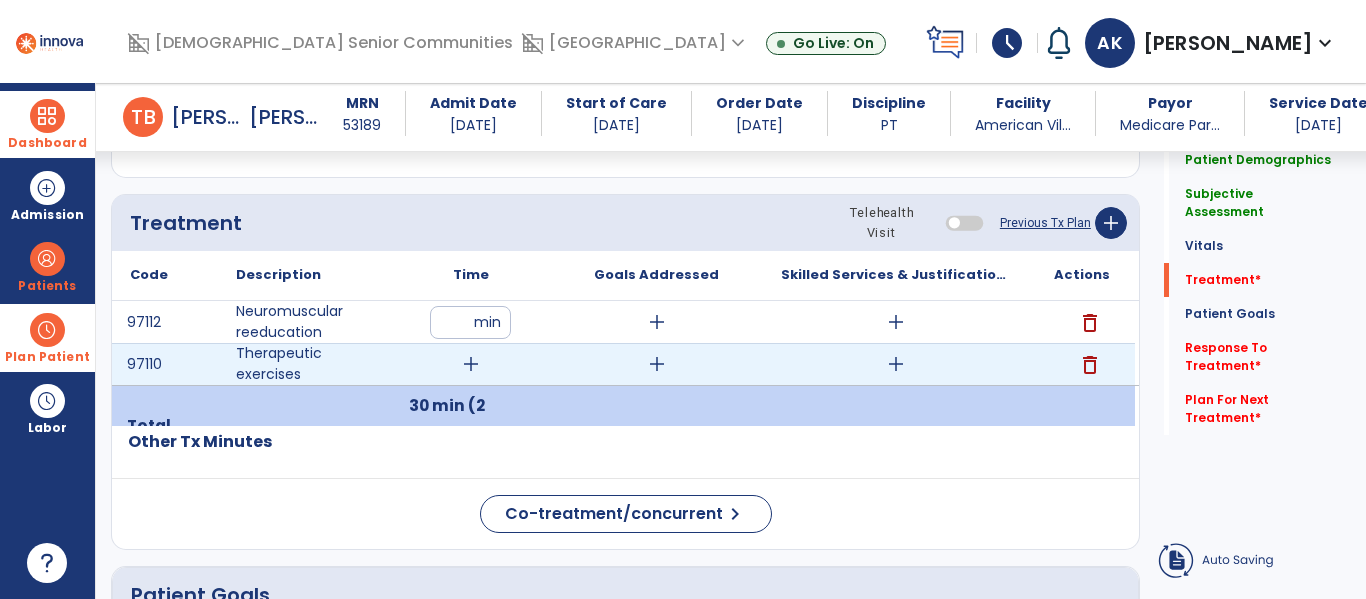 click on "add" at bounding box center (471, 364) 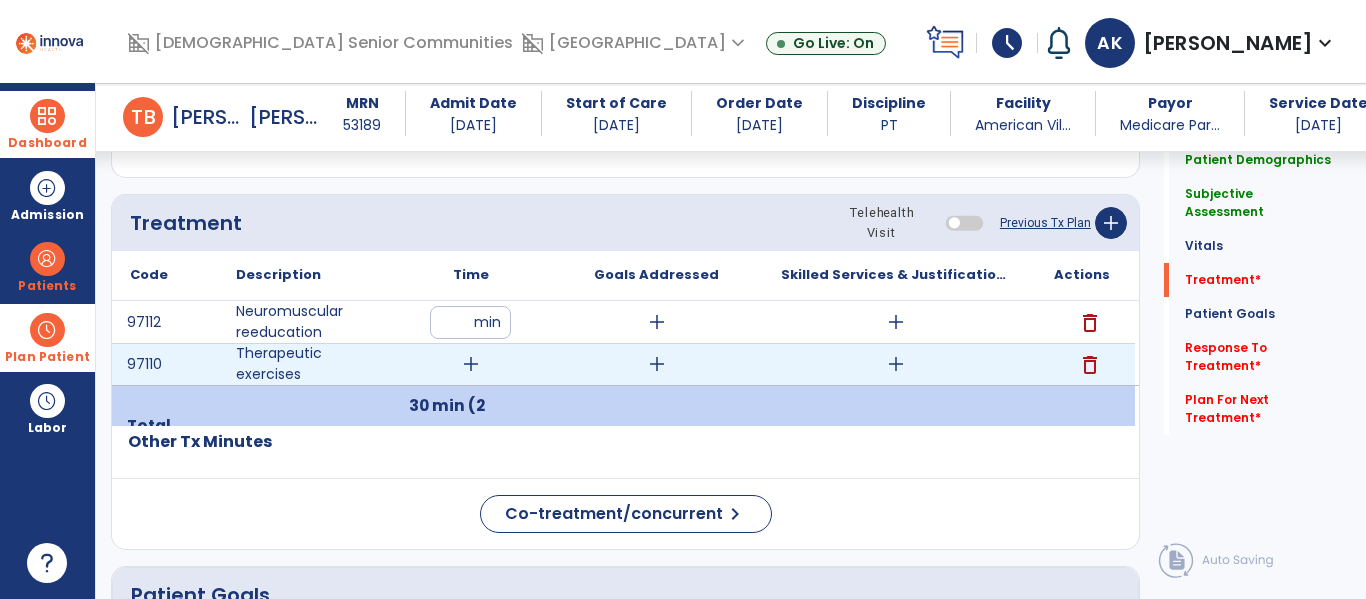 click on "add" at bounding box center (471, 364) 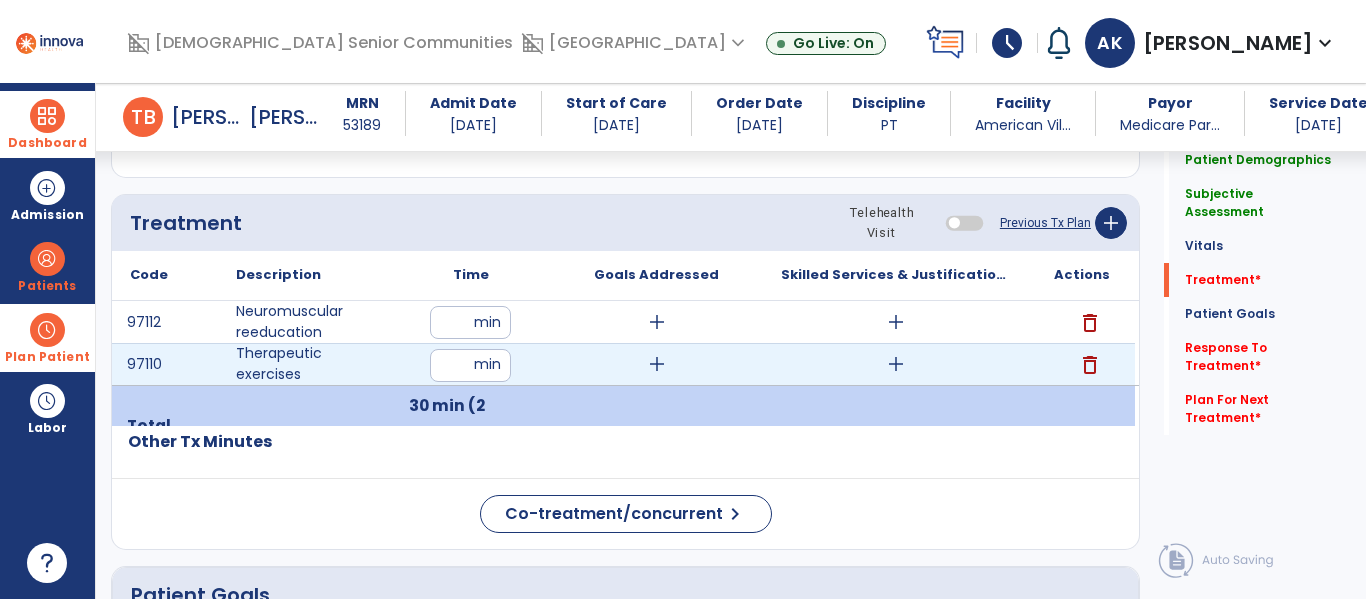 type on "**" 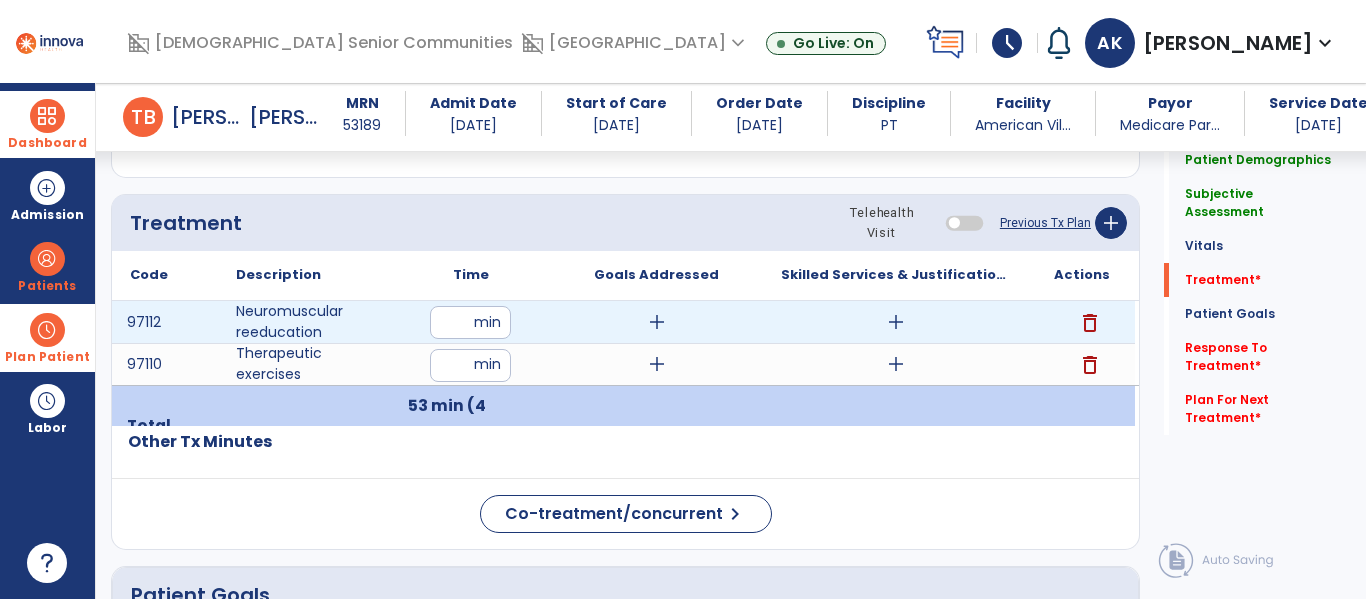 click on "add" at bounding box center [896, 322] 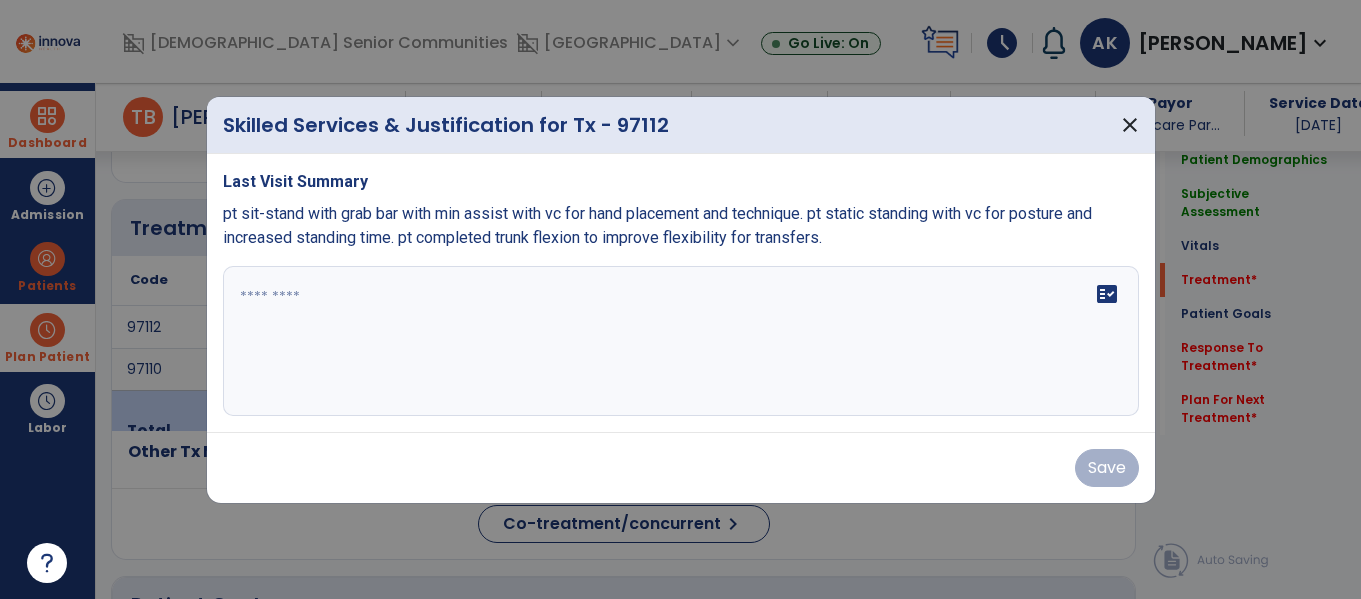 scroll, scrollTop: 1135, scrollLeft: 0, axis: vertical 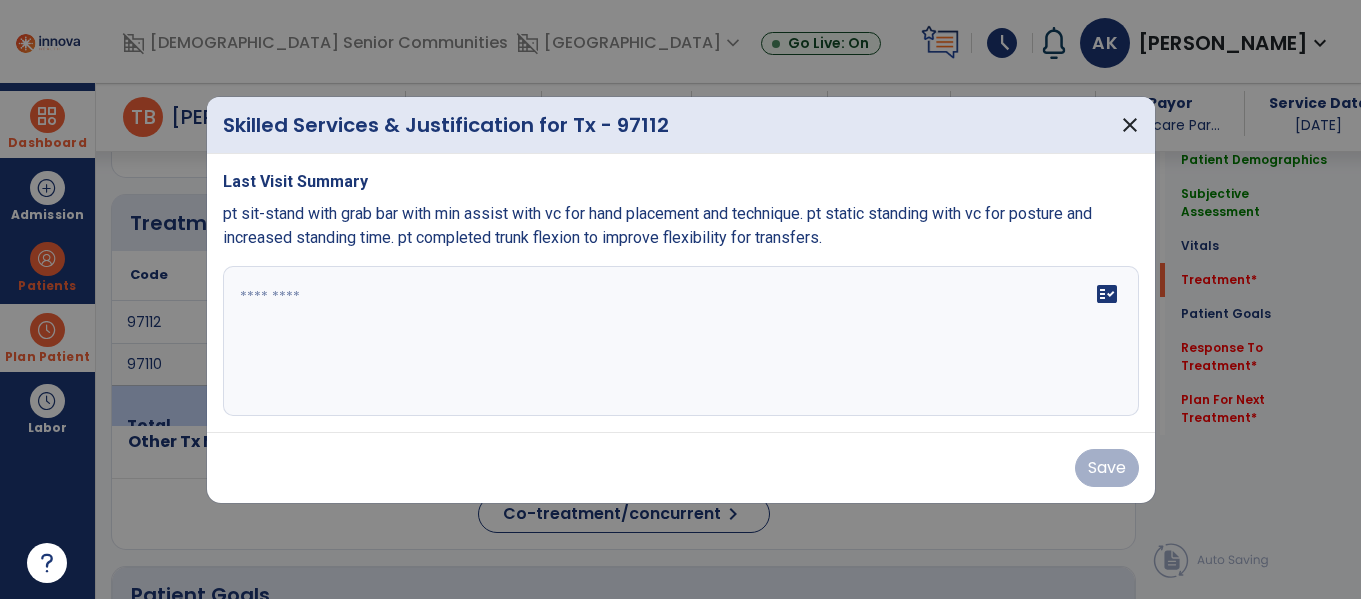 click on "fact_check" at bounding box center (681, 341) 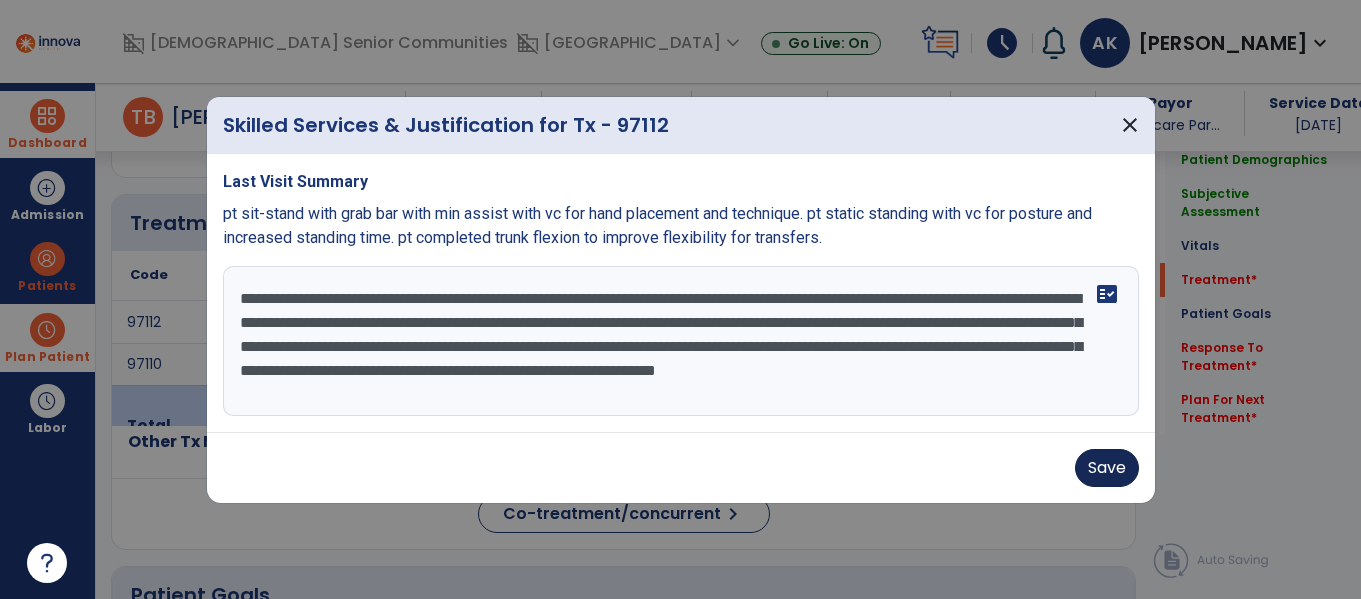 type on "**********" 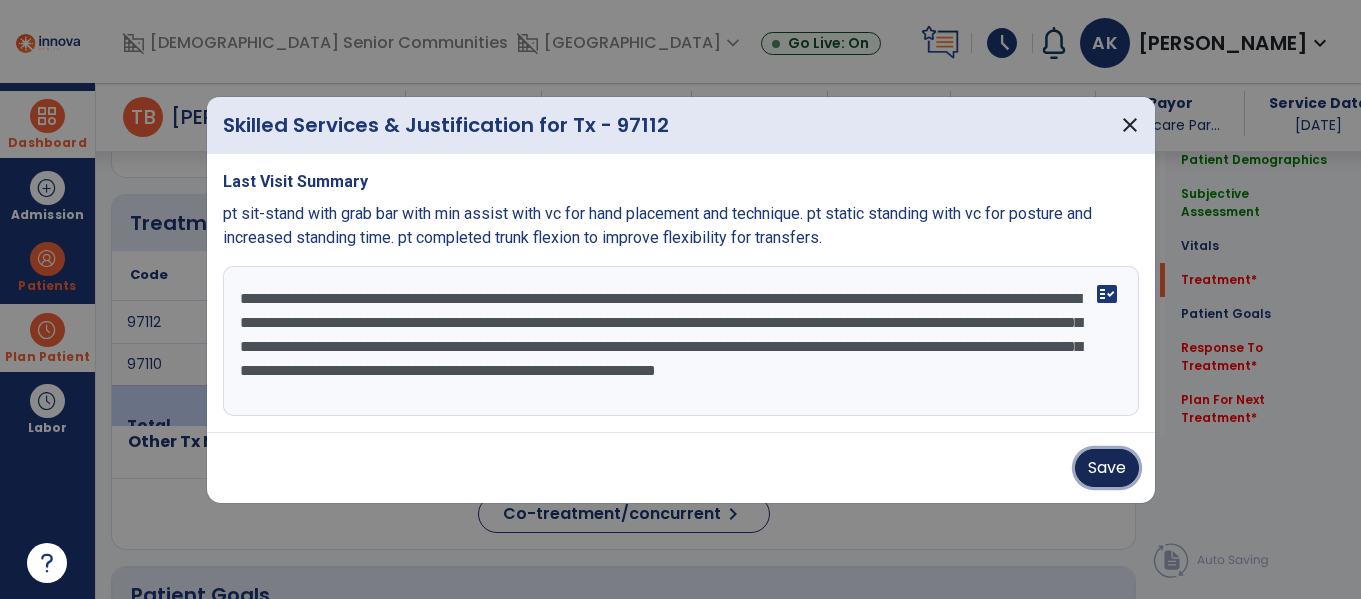 click on "Save" at bounding box center (1107, 468) 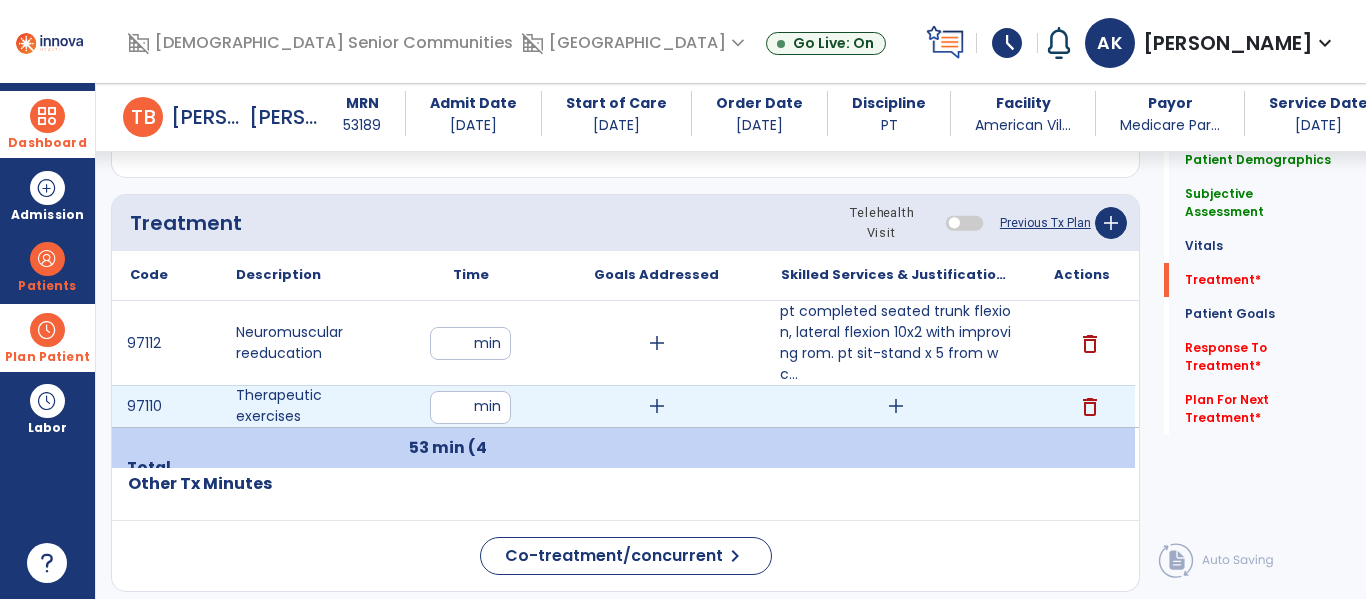 click on "add" at bounding box center [896, 406] 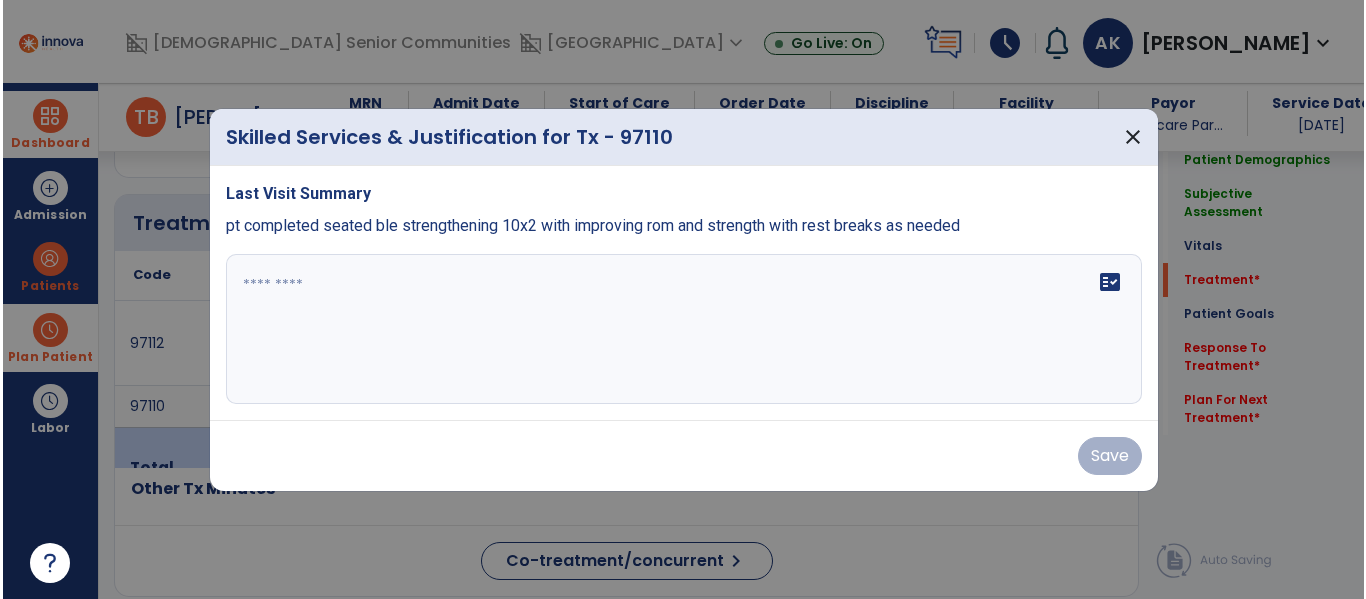 scroll, scrollTop: 1135, scrollLeft: 0, axis: vertical 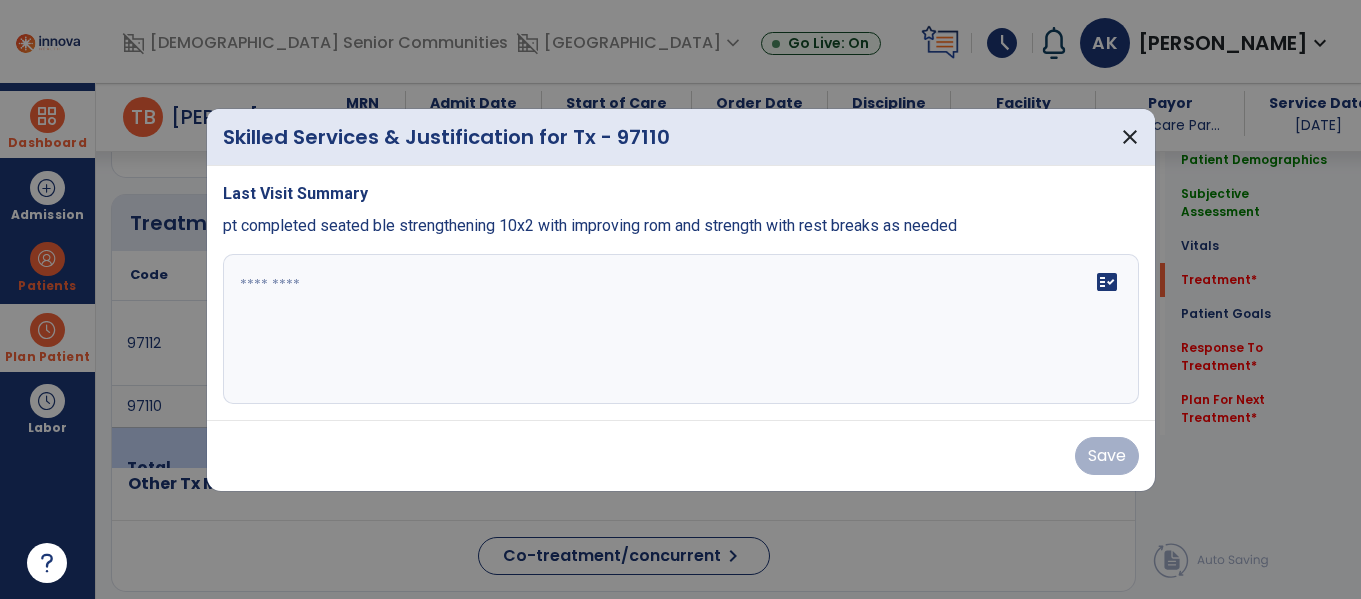 click on "fact_check" at bounding box center [681, 329] 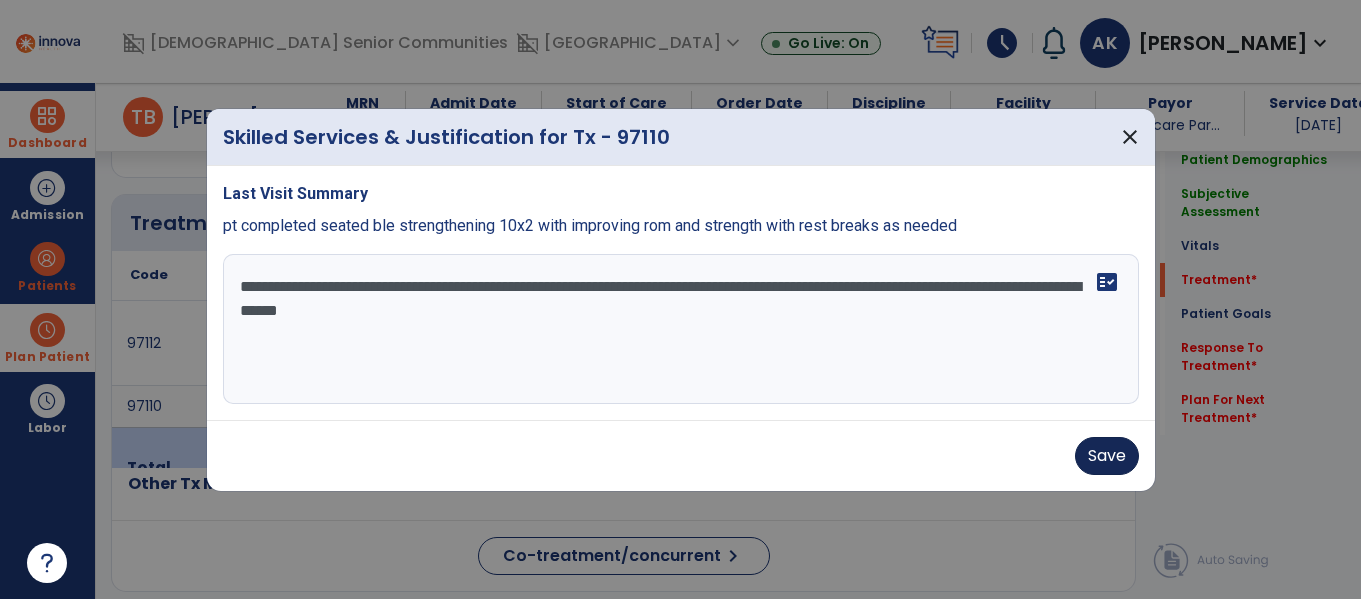 type on "**********" 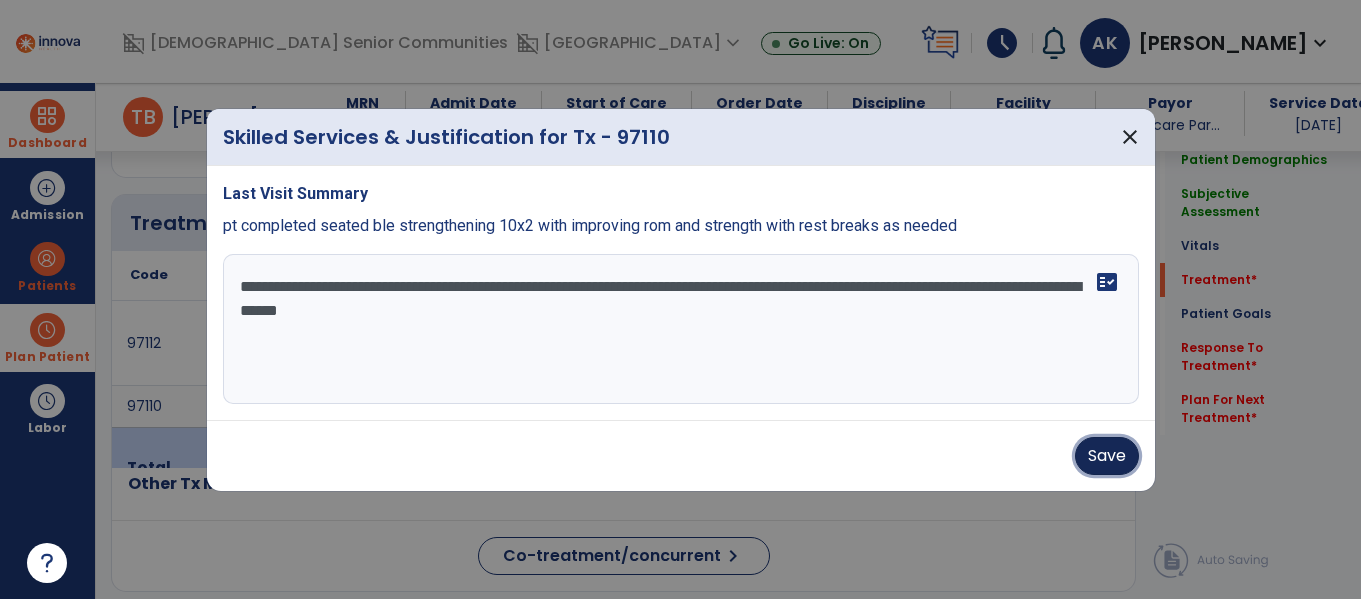 click on "Save" at bounding box center [1107, 456] 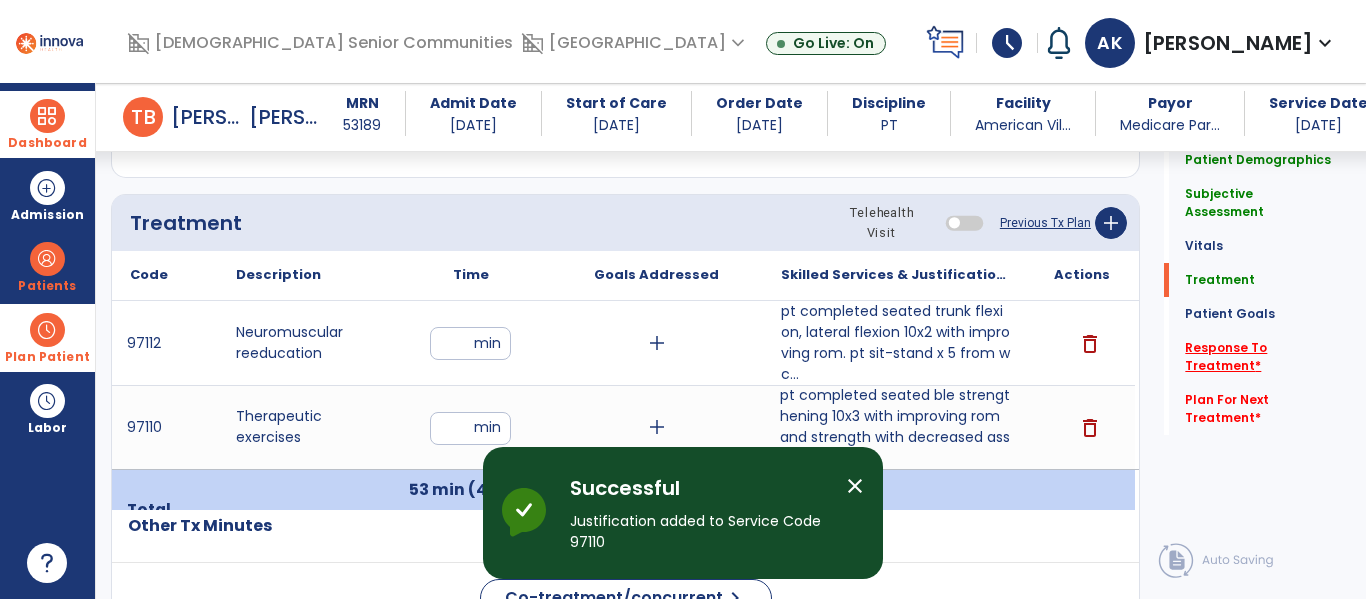 click on "Response To Treatment   *" 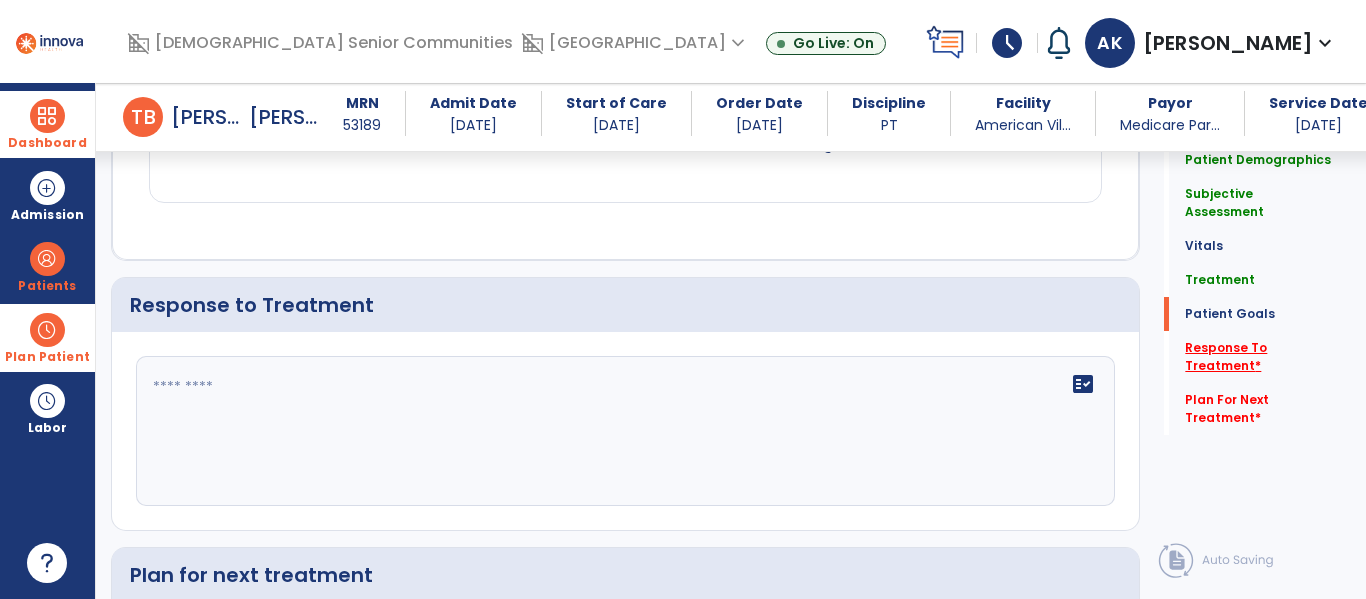 scroll, scrollTop: 2261, scrollLeft: 0, axis: vertical 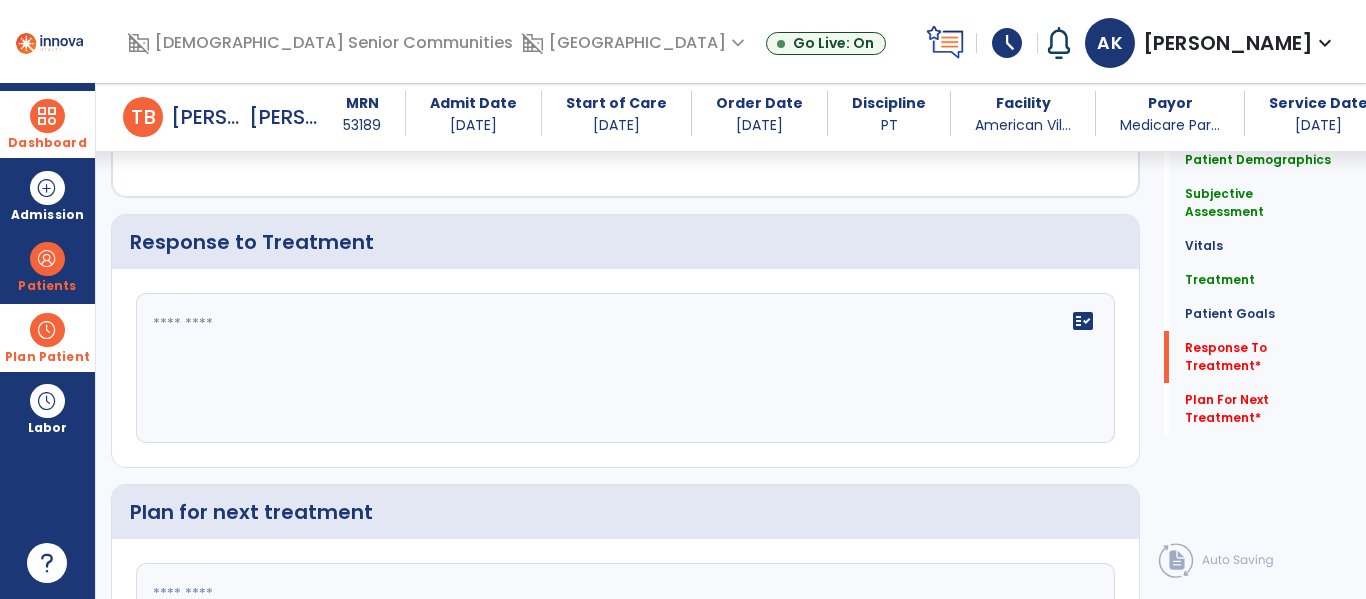 click on "fact_check" 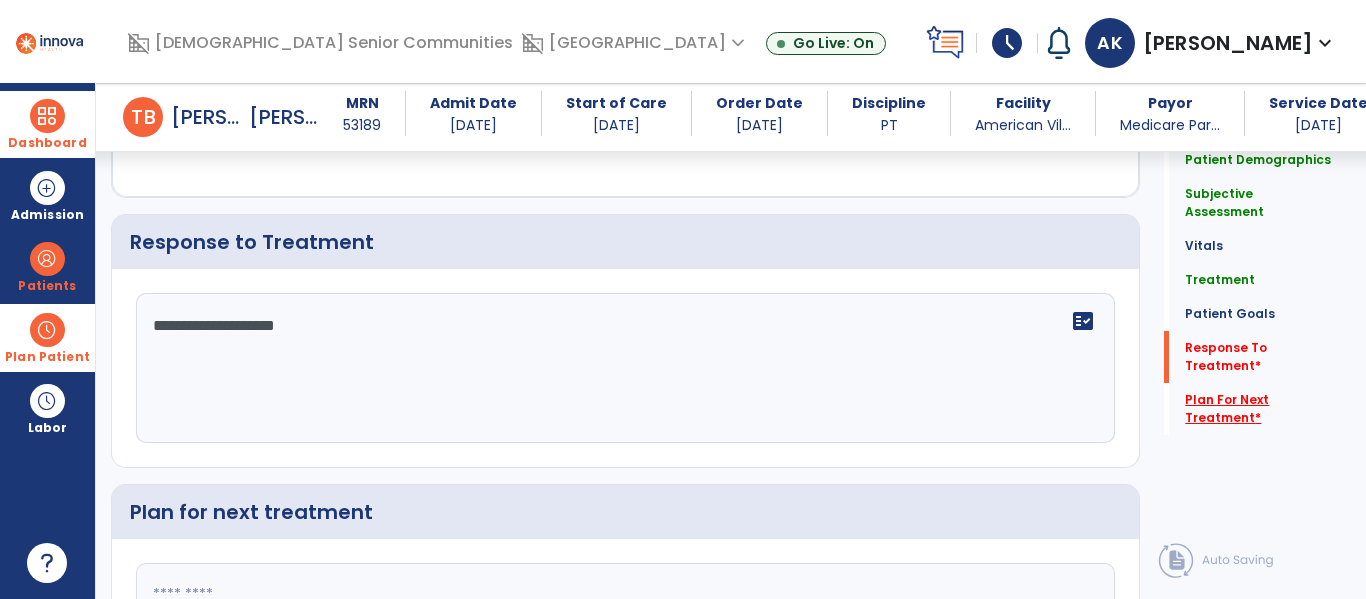 type on "**********" 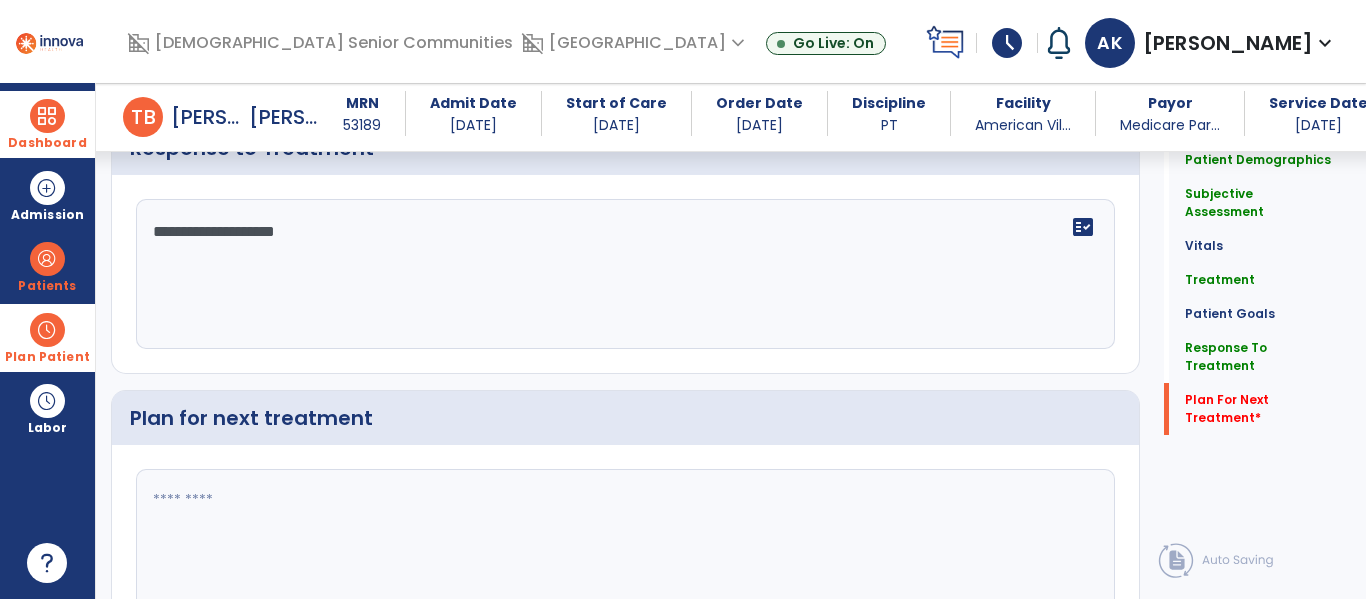 scroll, scrollTop: 2466, scrollLeft: 0, axis: vertical 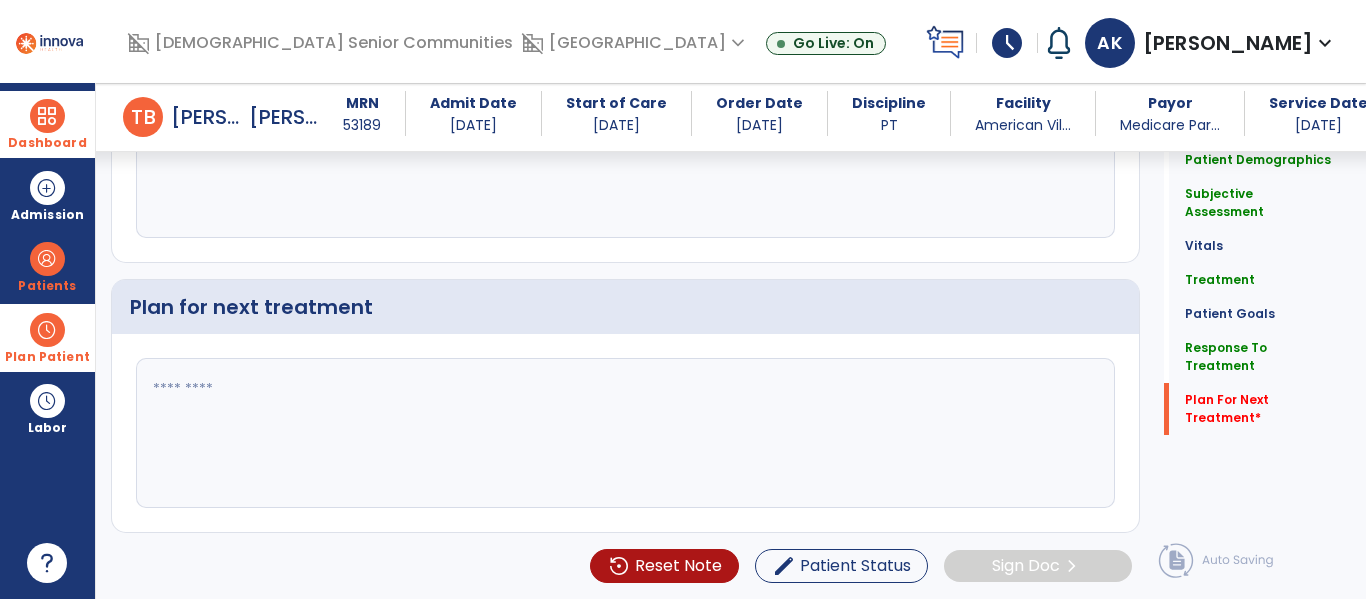 click 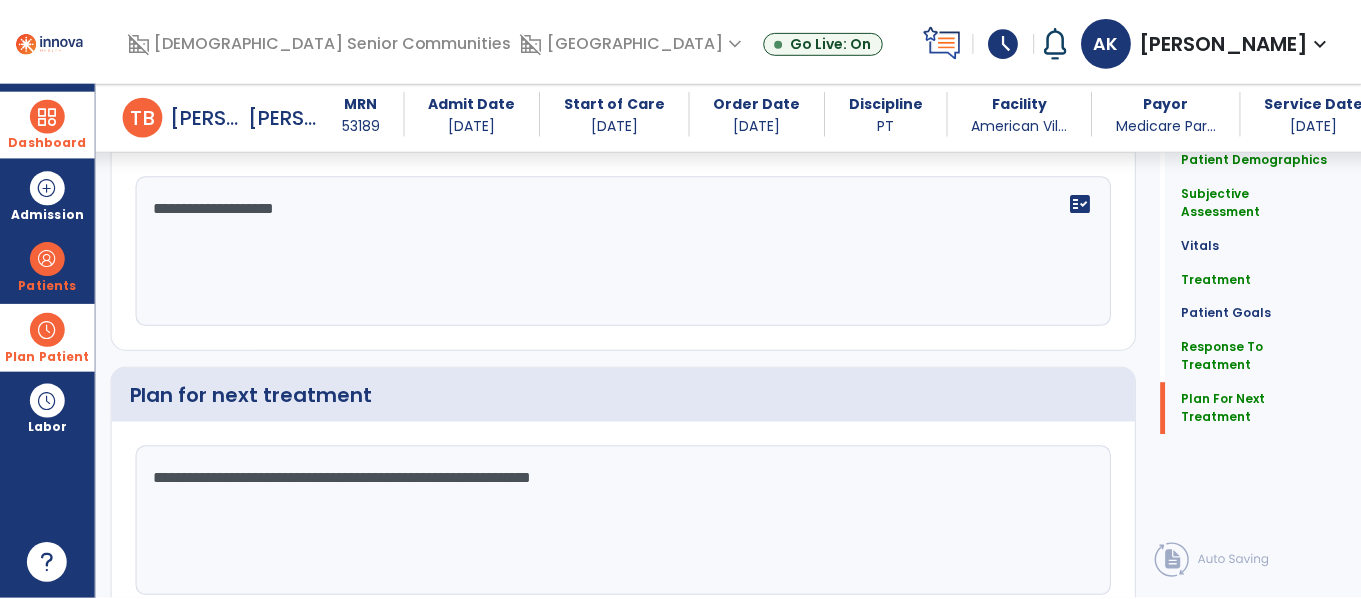 scroll, scrollTop: 2466, scrollLeft: 0, axis: vertical 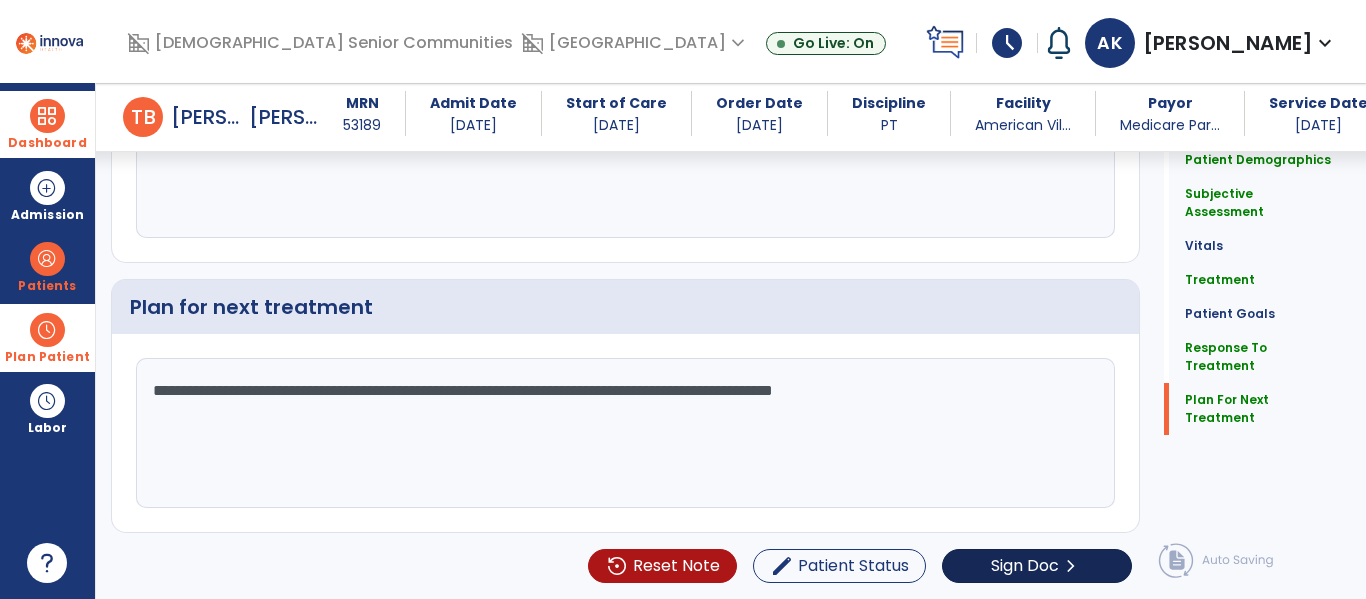 type on "**********" 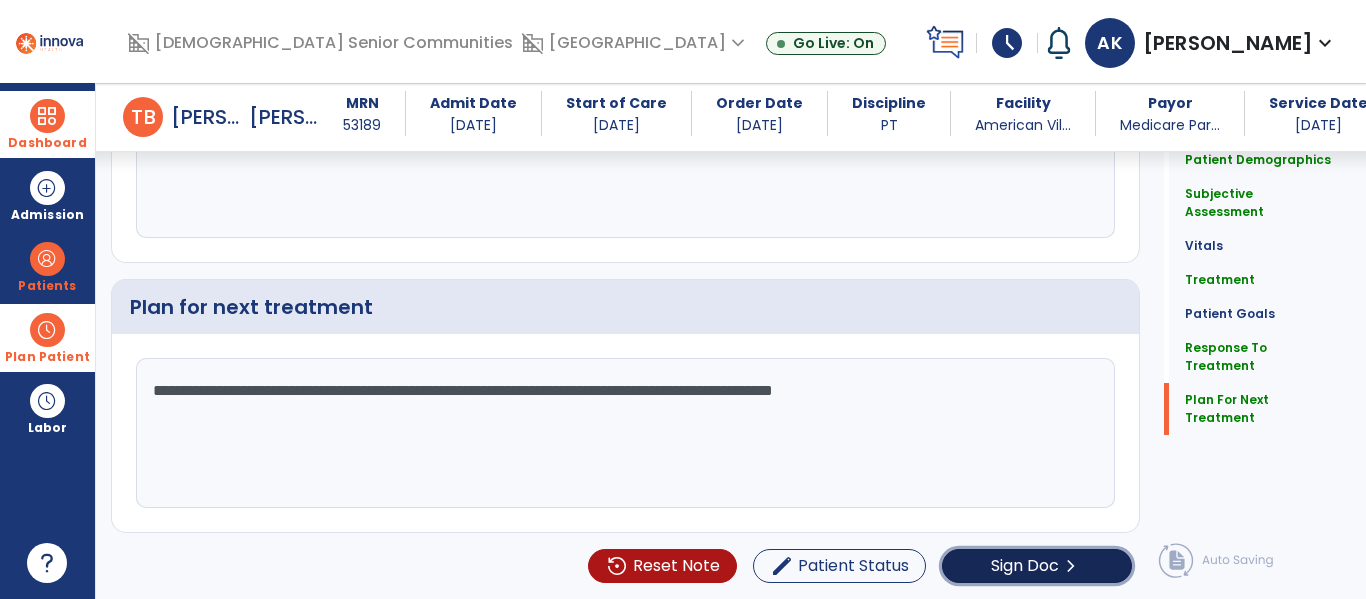 click on "Sign Doc  chevron_right" 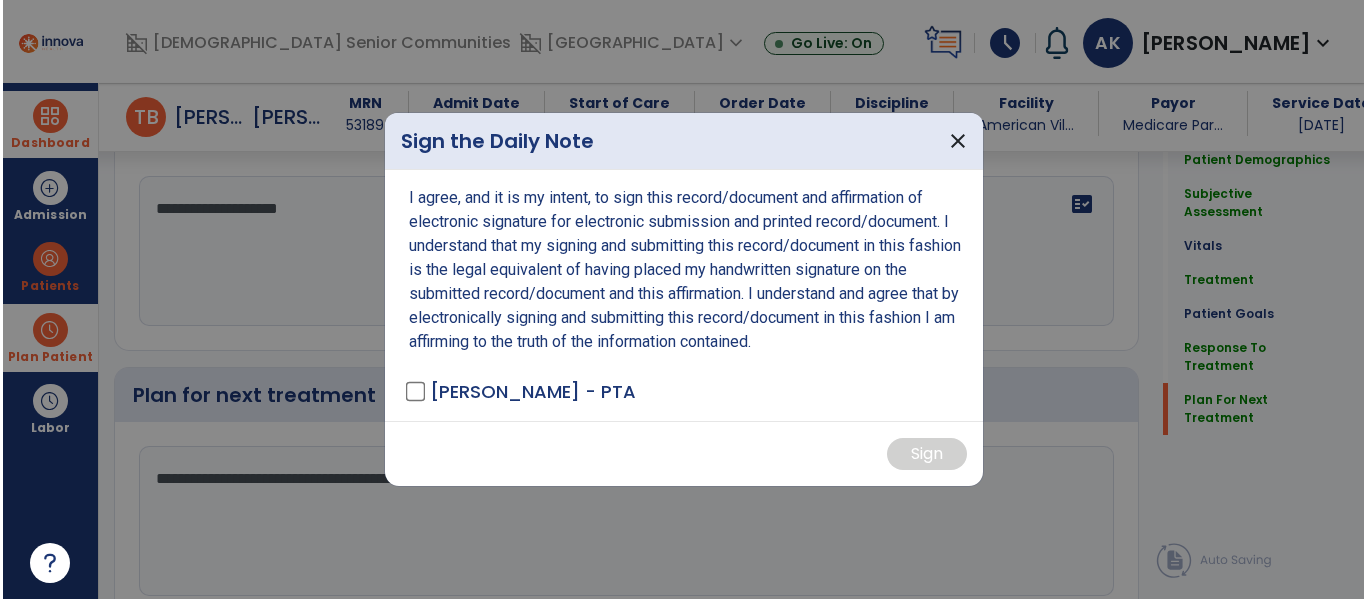 scroll, scrollTop: 2466, scrollLeft: 0, axis: vertical 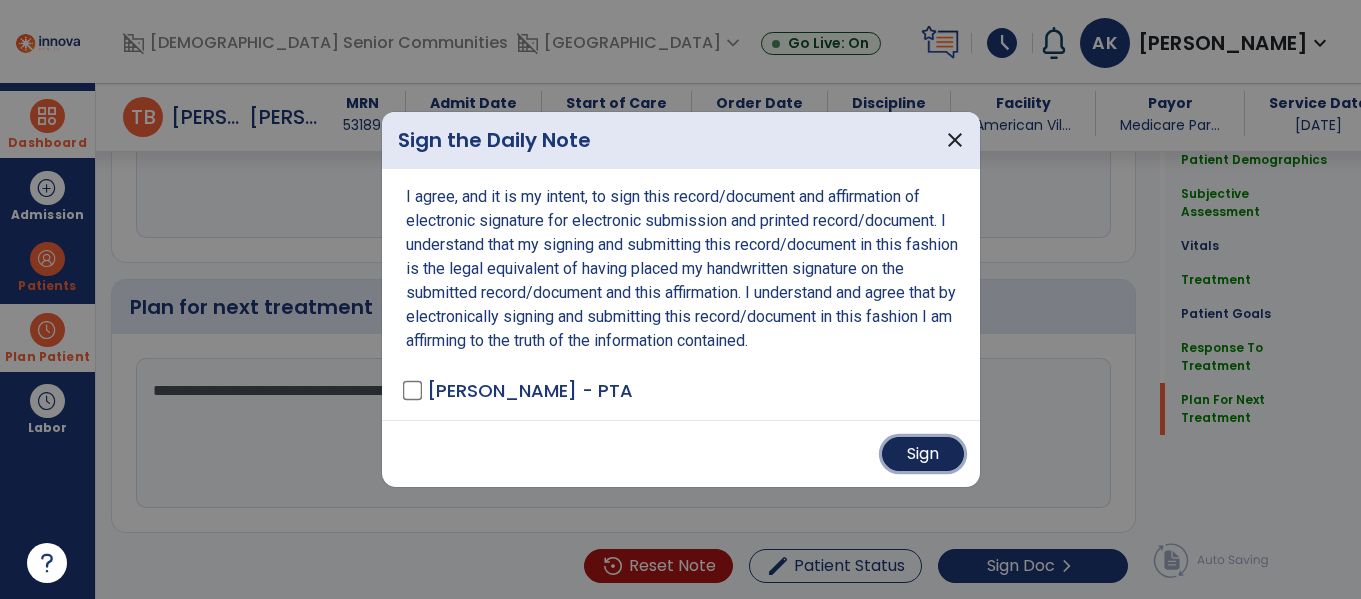 click on "Sign" at bounding box center [923, 454] 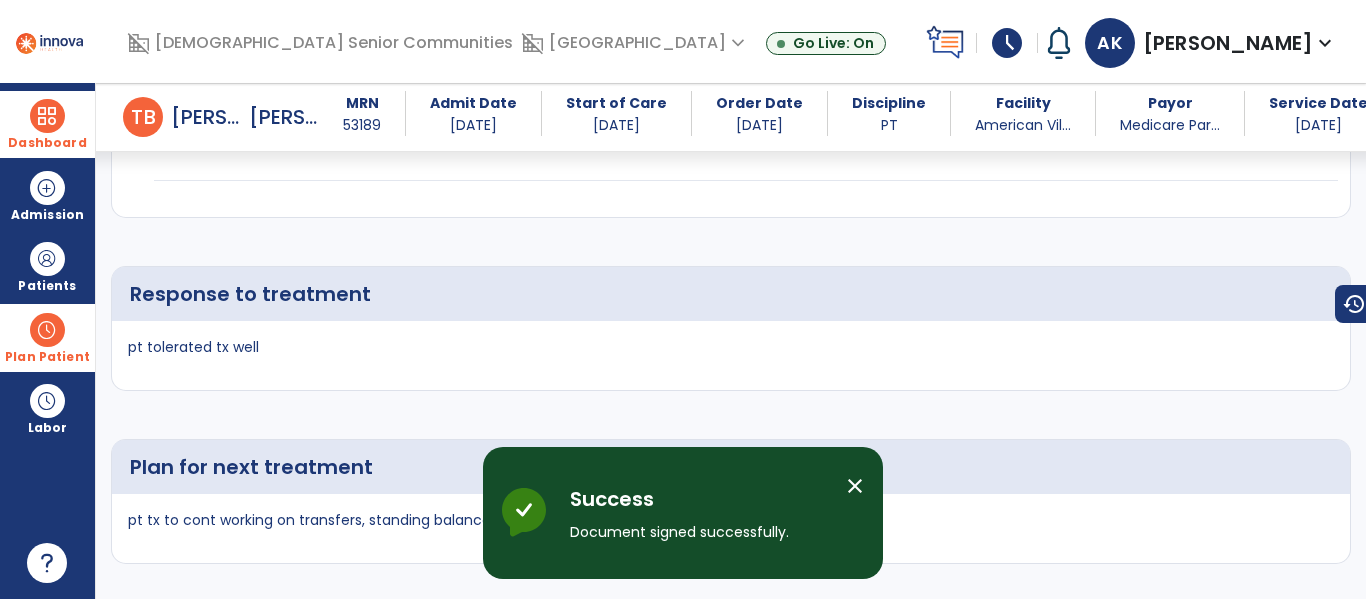 click on "Dashboard" at bounding box center (47, 124) 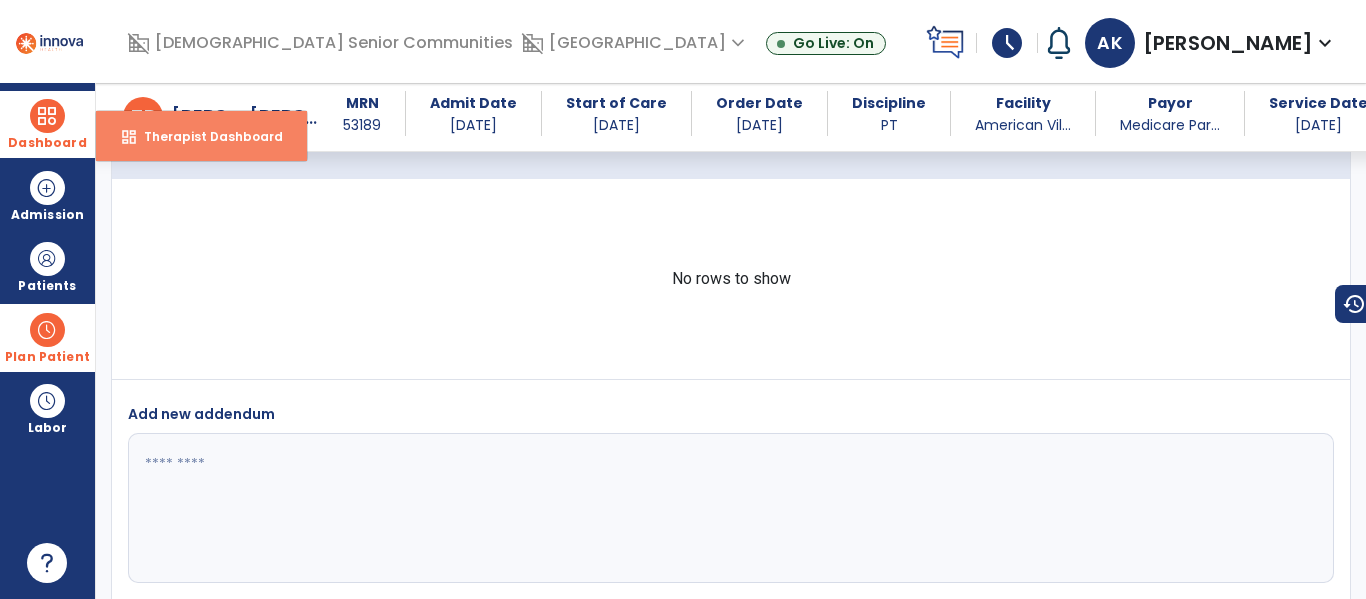click on "dashboard  Therapist Dashboard" at bounding box center [201, 136] 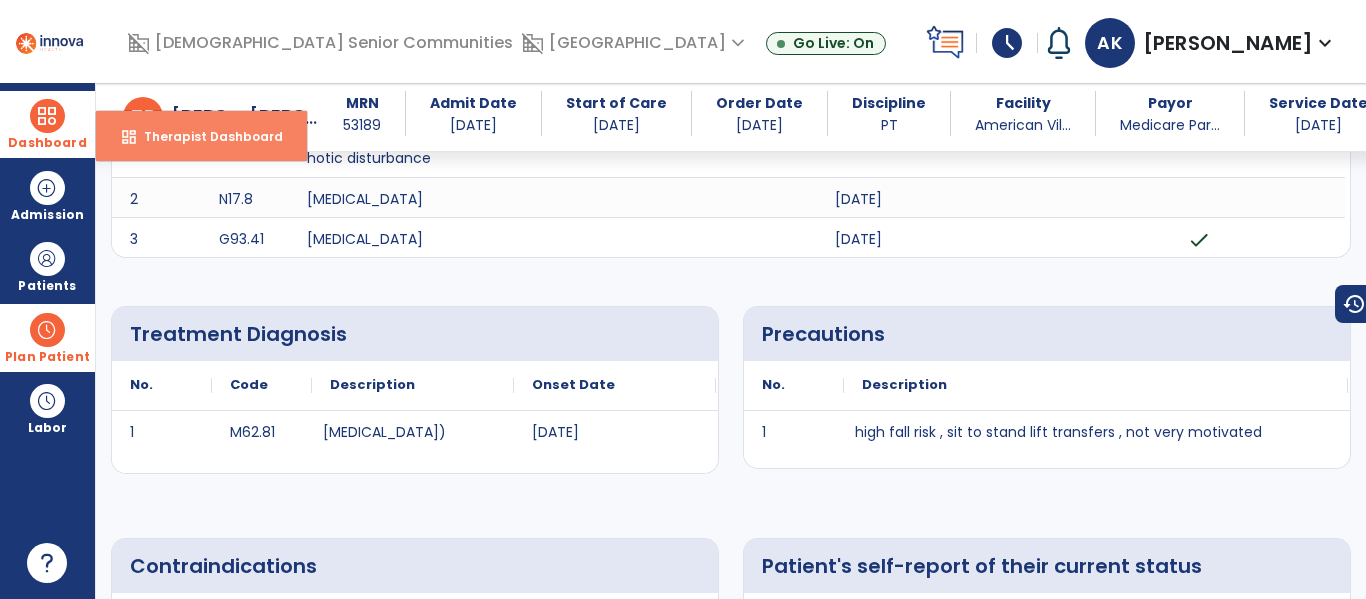 select on "****" 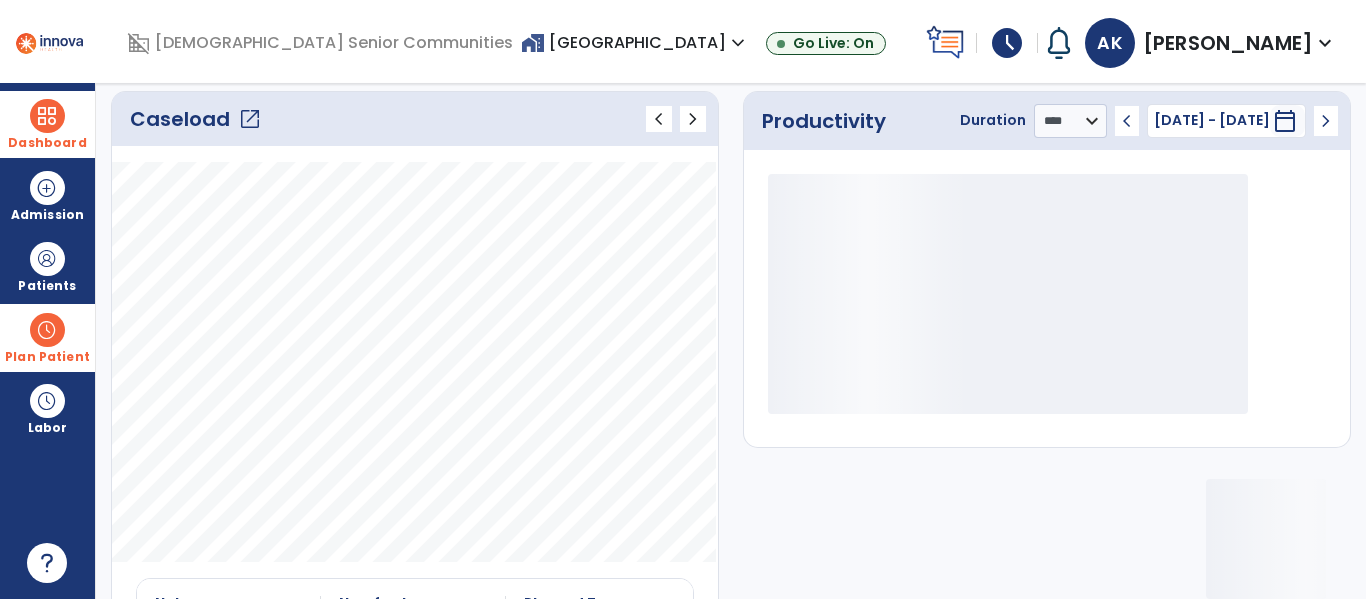 click on "open_in_new" 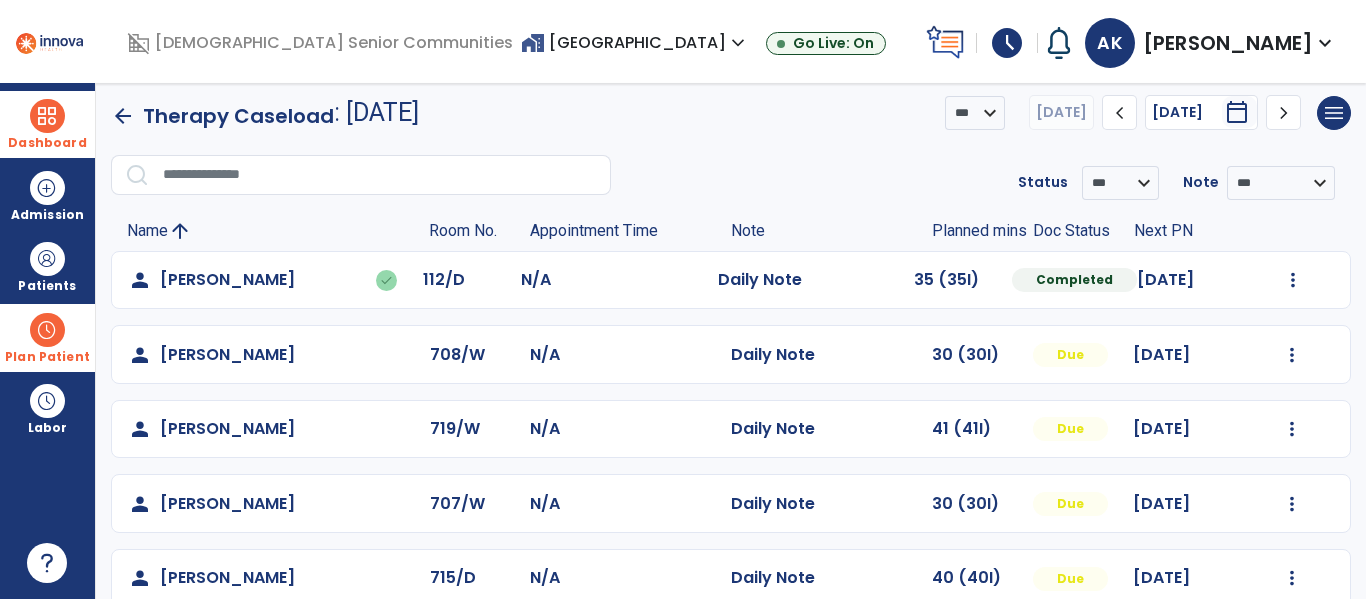 scroll, scrollTop: 0, scrollLeft: 0, axis: both 